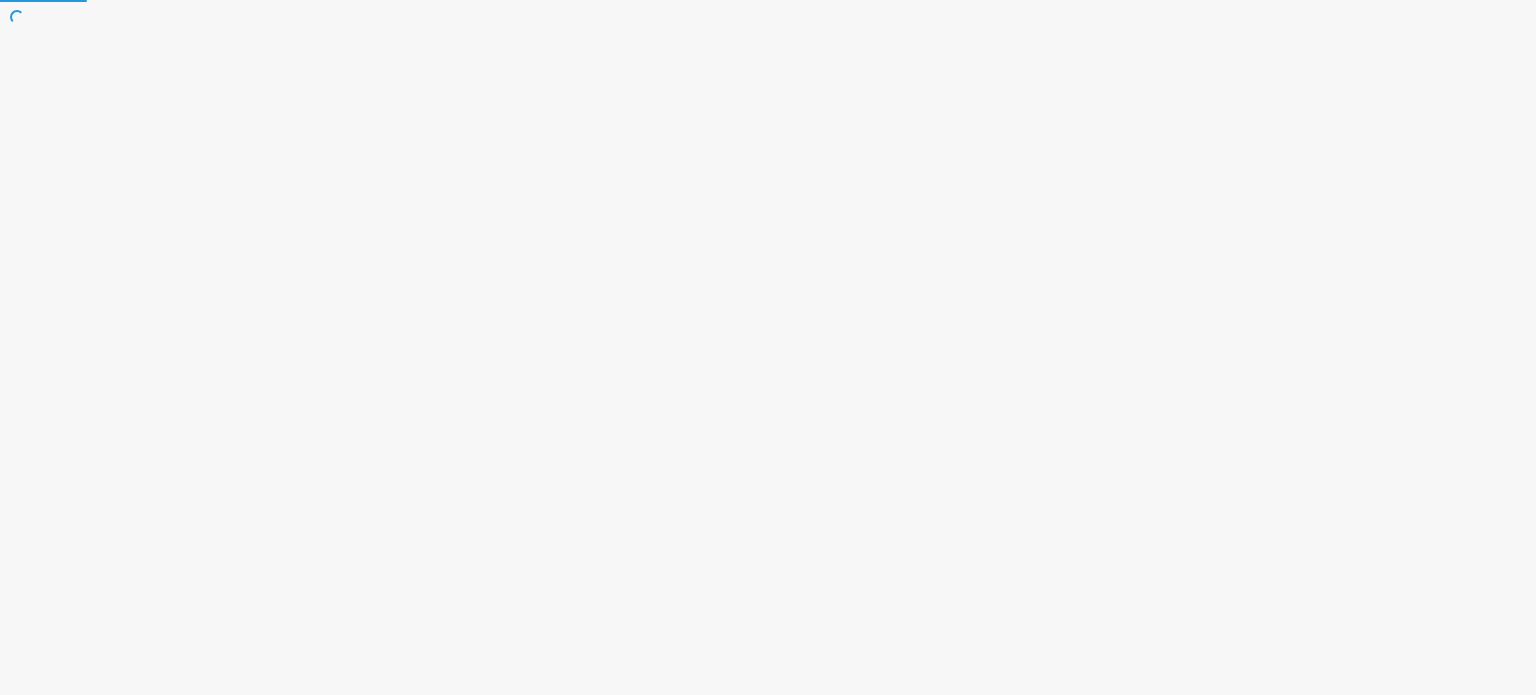 scroll, scrollTop: 0, scrollLeft: 0, axis: both 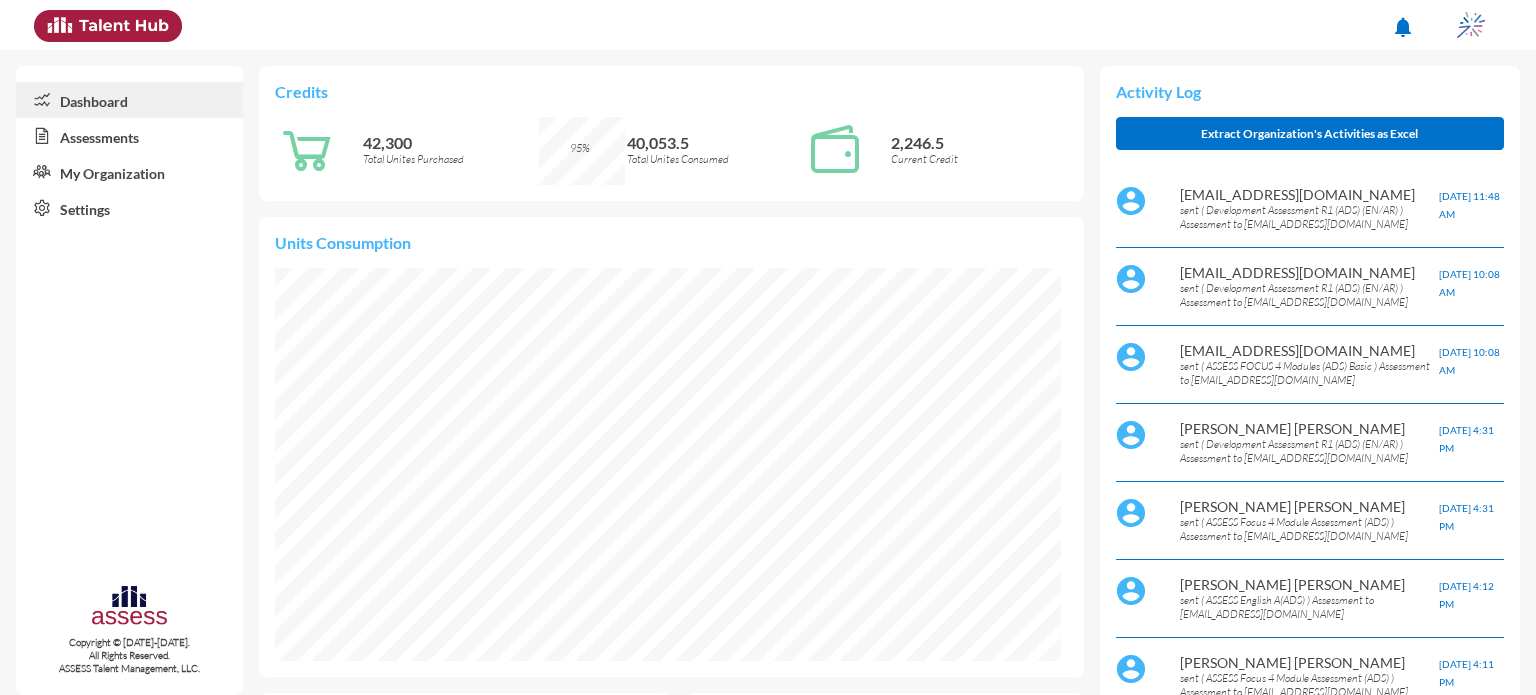 click on "Assessments" 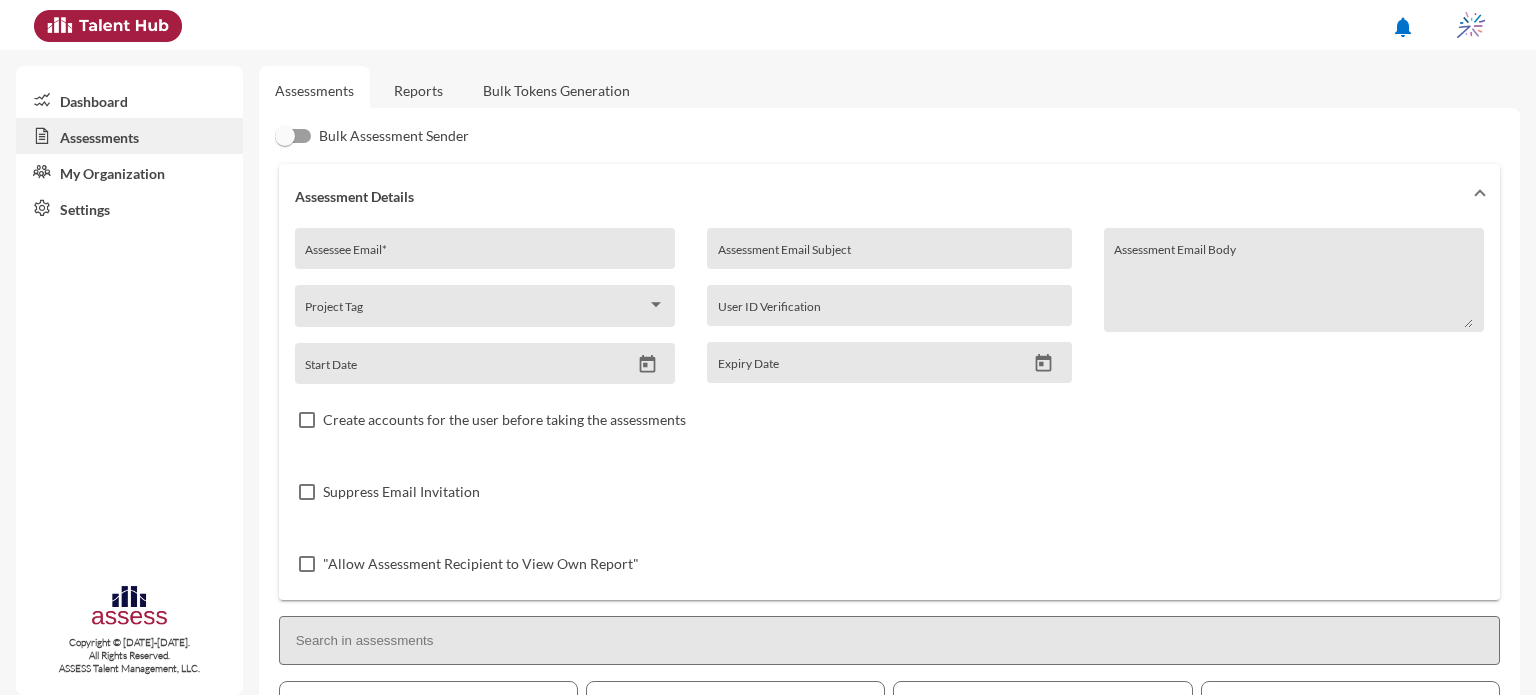 click on "Reports" 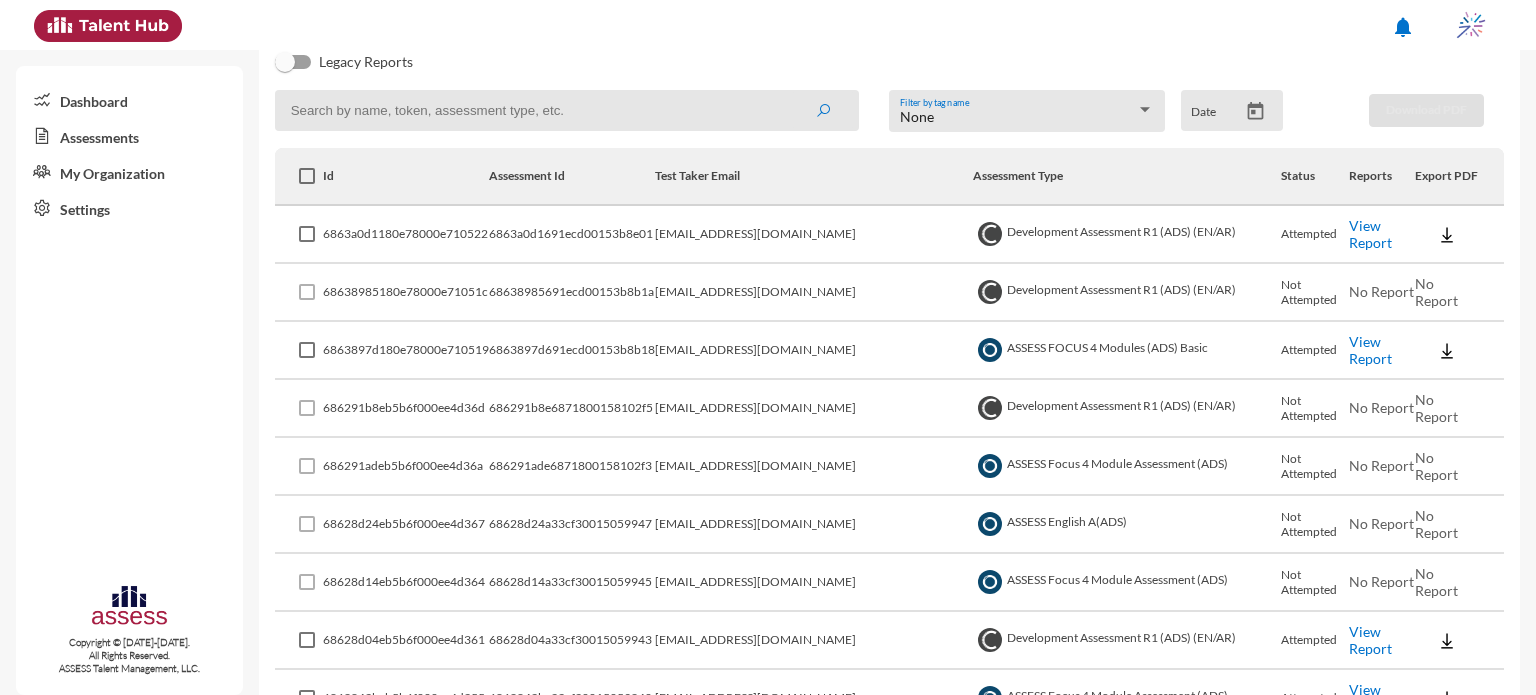 scroll, scrollTop: 256, scrollLeft: 0, axis: vertical 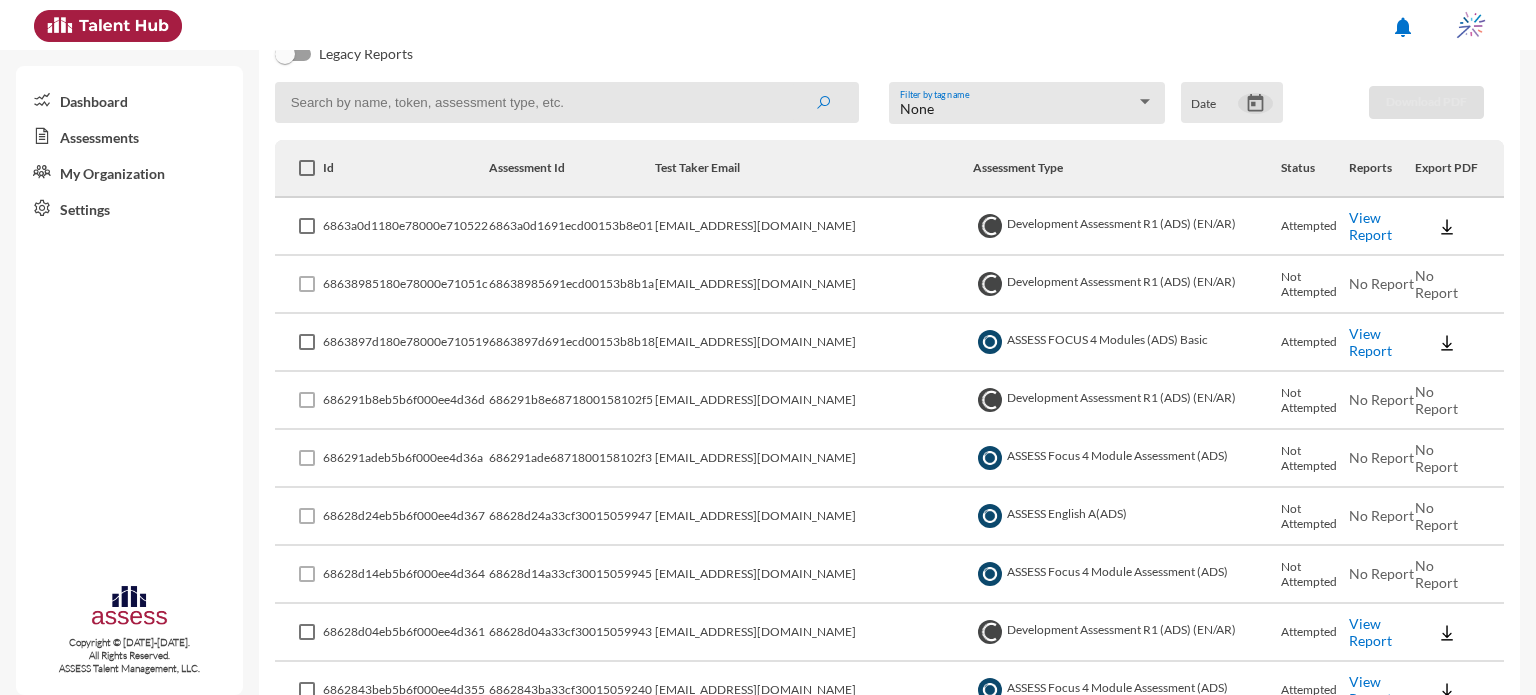 click 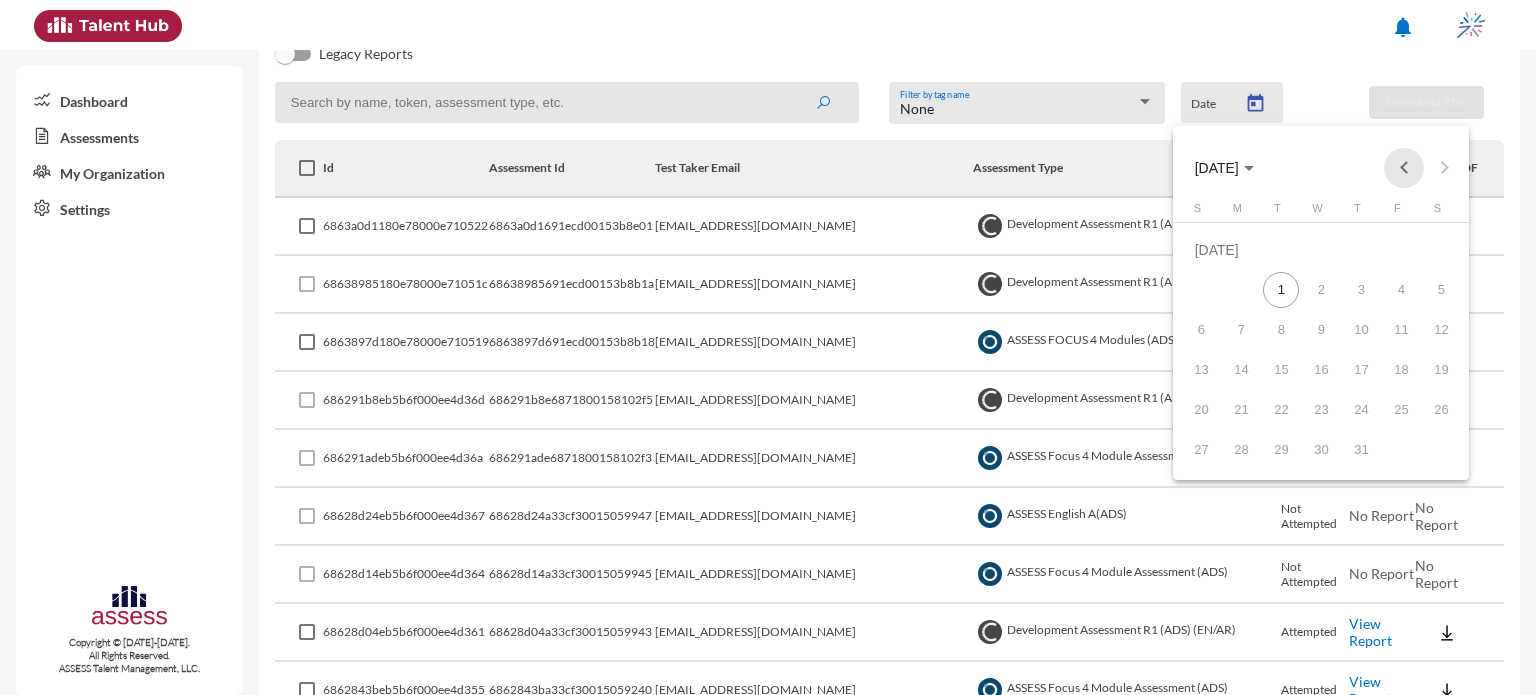 click at bounding box center [1404, 168] 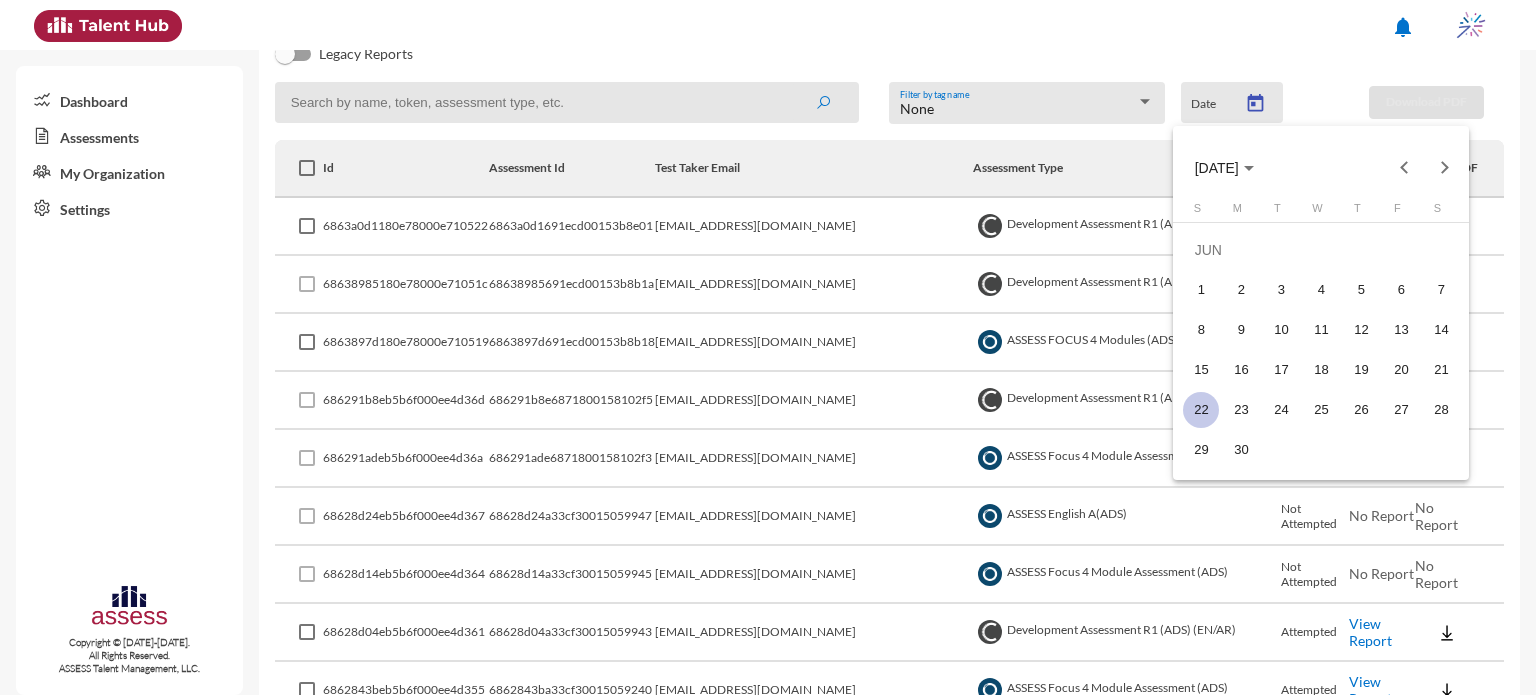 click on "22" at bounding box center (1201, 410) 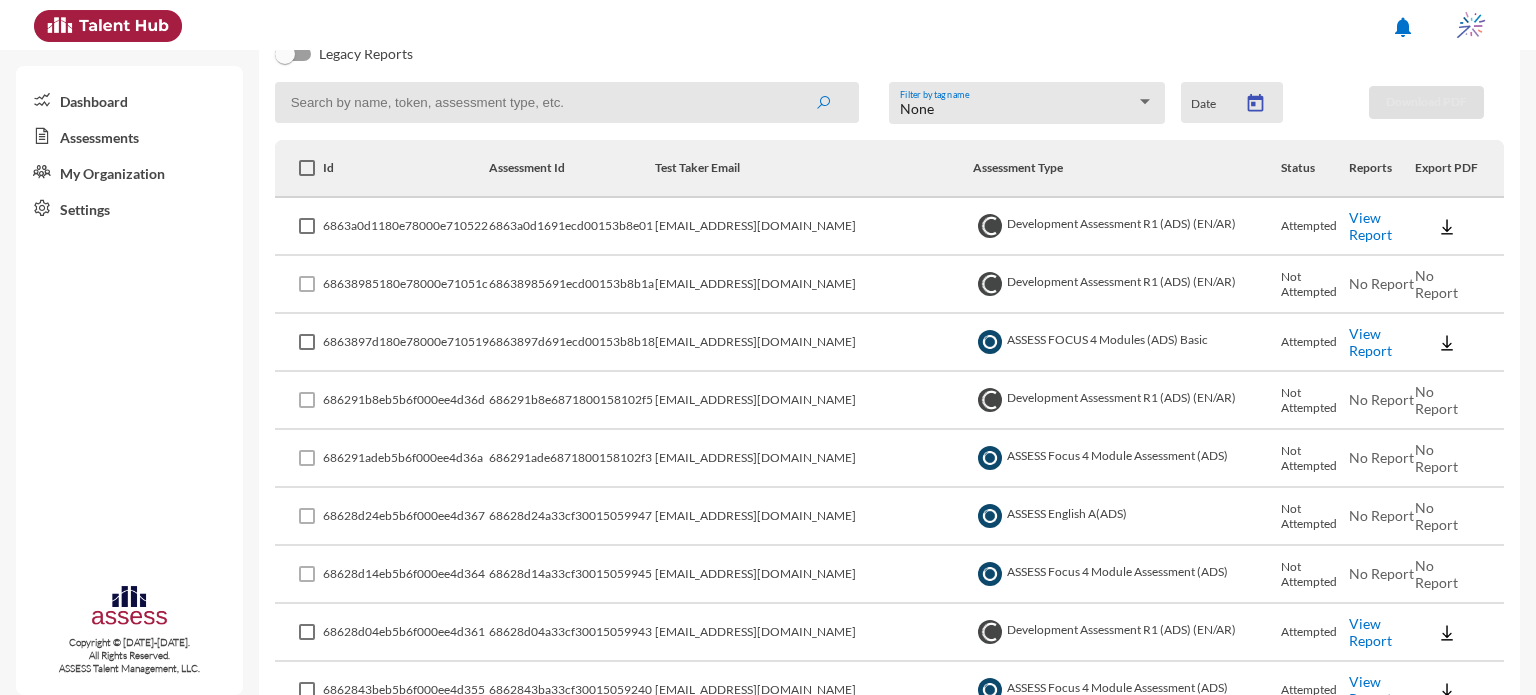 type on "6/22/2025" 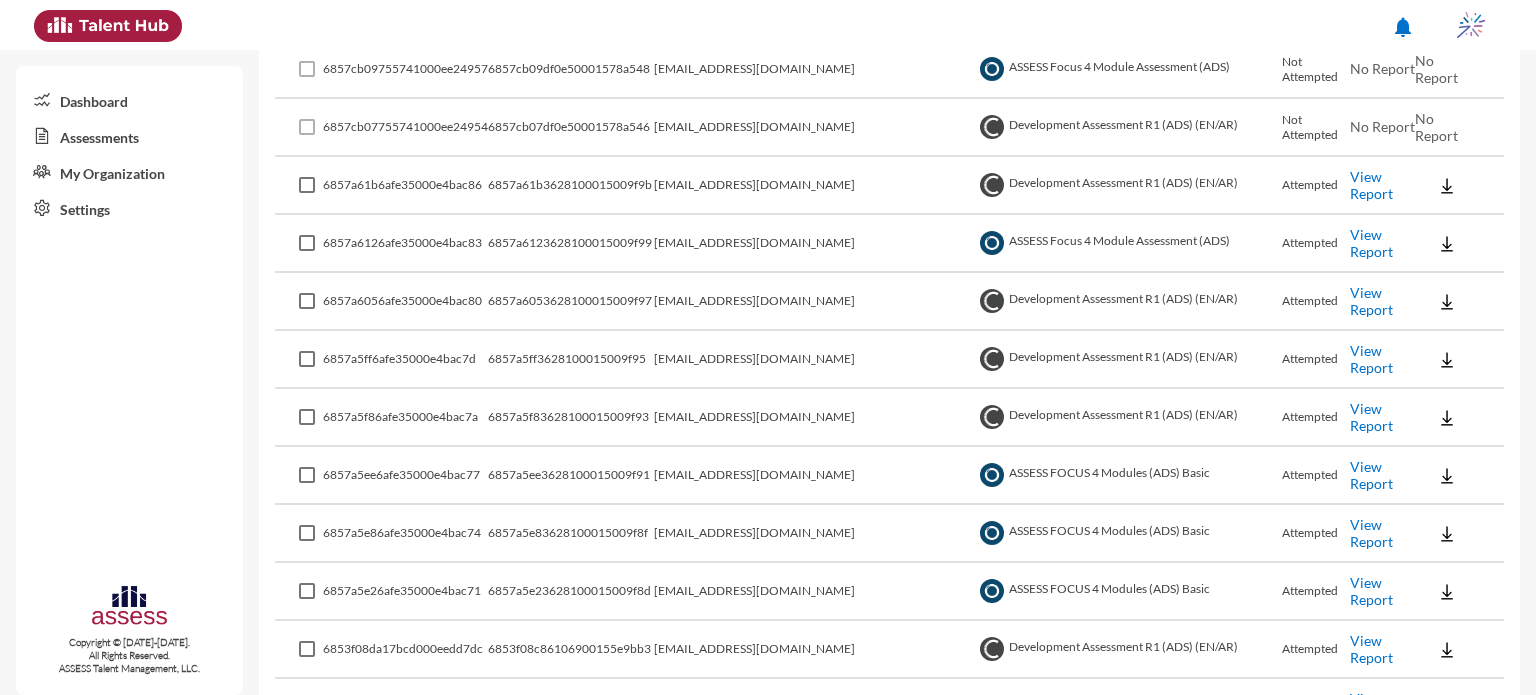 scroll, scrollTop: 472, scrollLeft: 0, axis: vertical 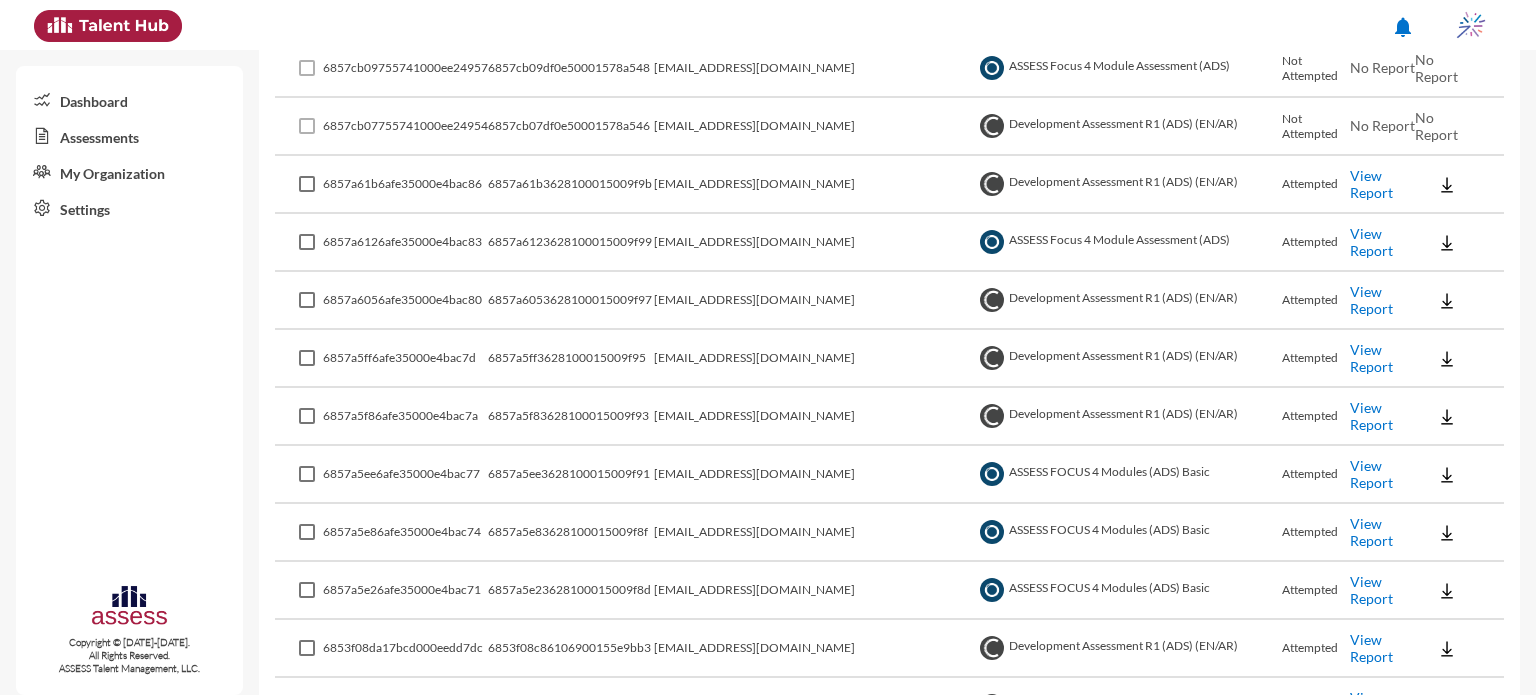 click on "View Report" 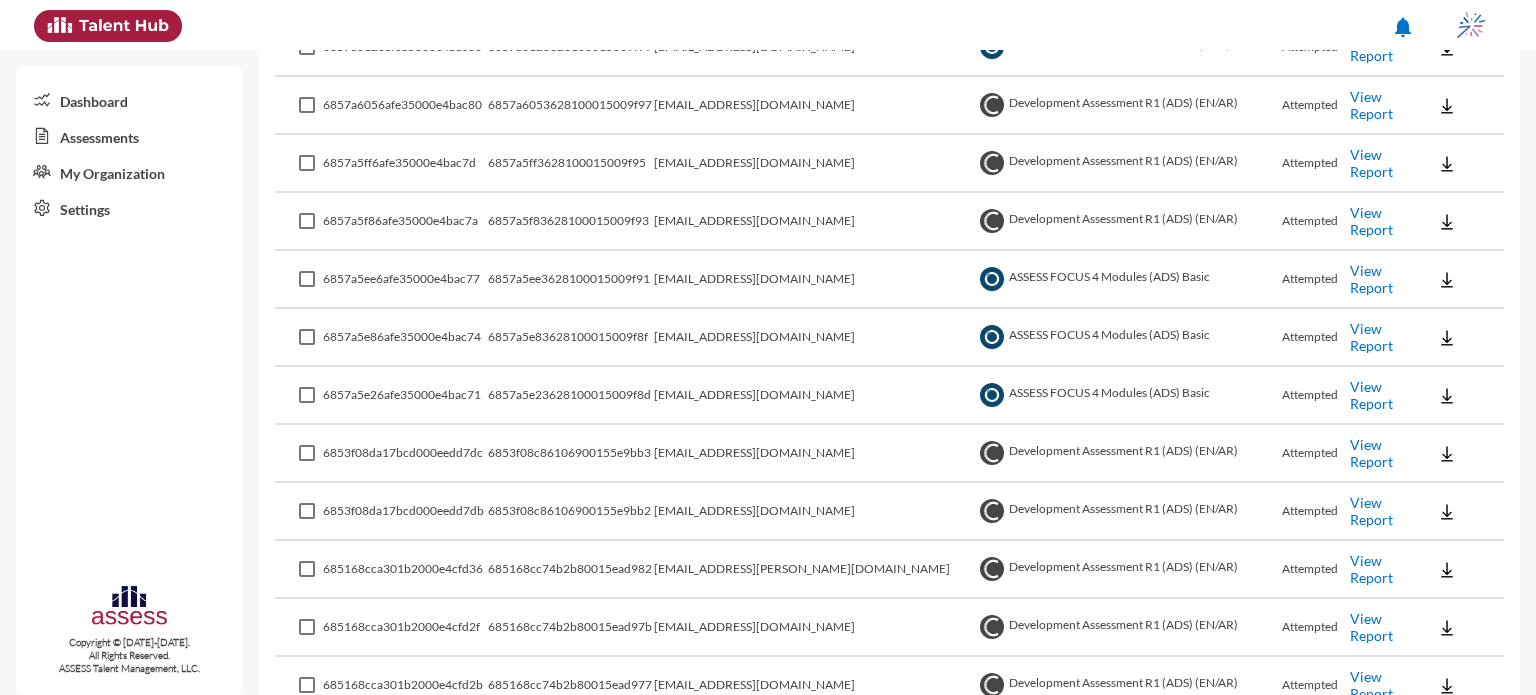 scroll, scrollTop: 668, scrollLeft: 0, axis: vertical 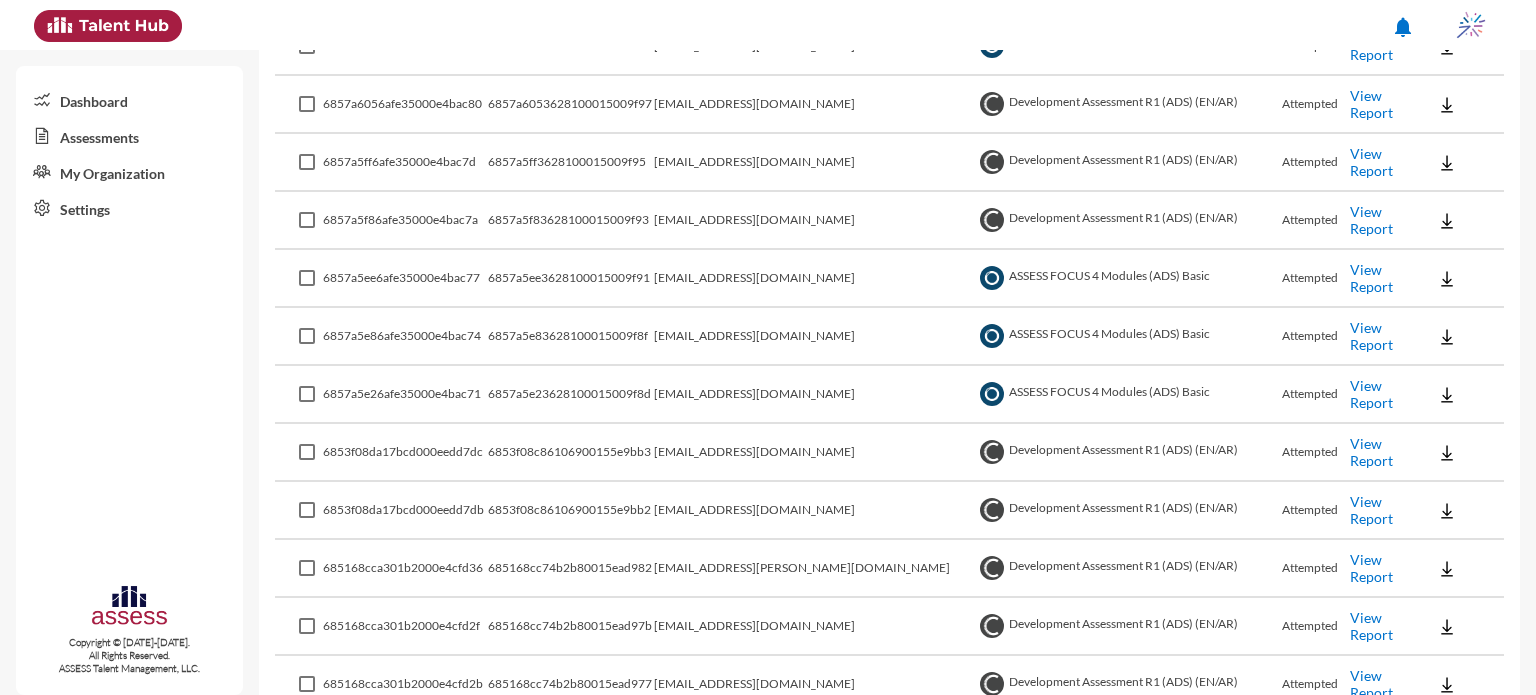 click on "View Report" 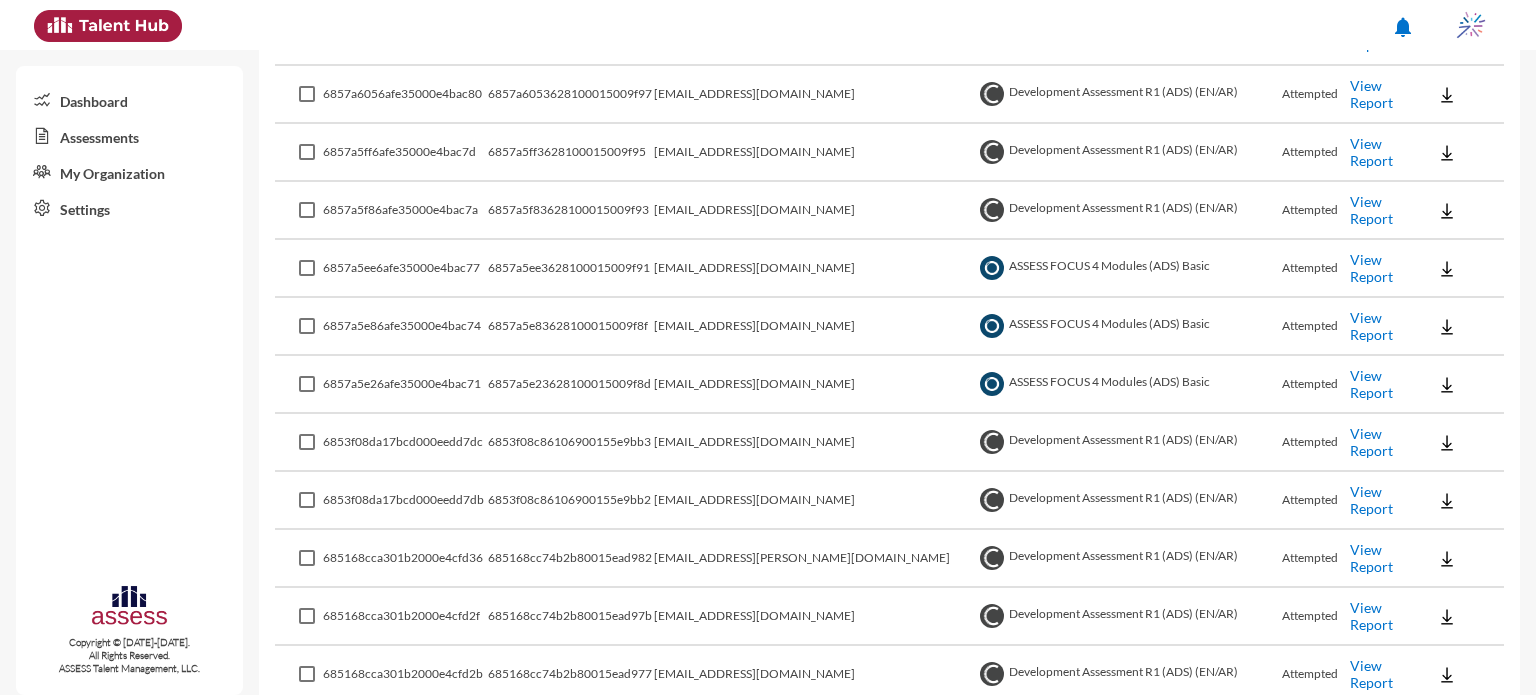 scroll, scrollTop: 680, scrollLeft: 0, axis: vertical 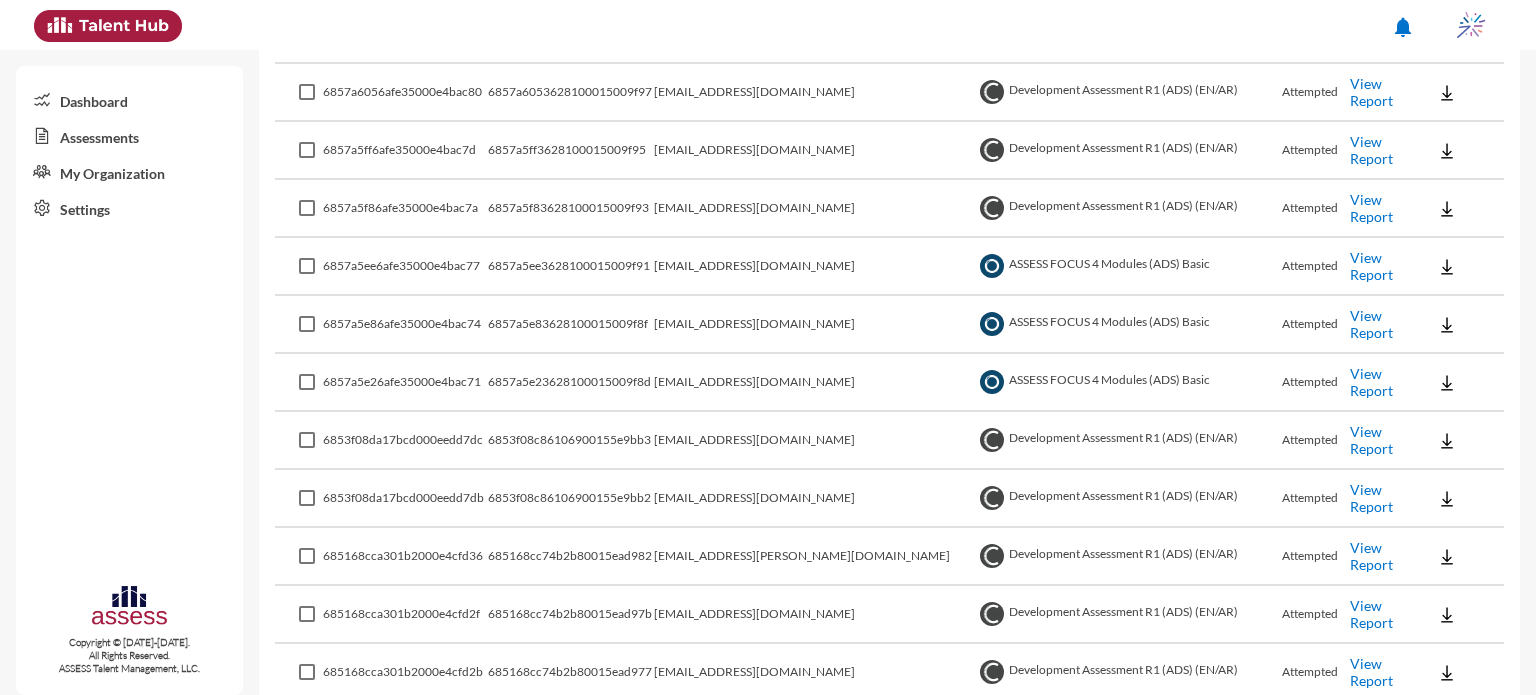click on "View Report" 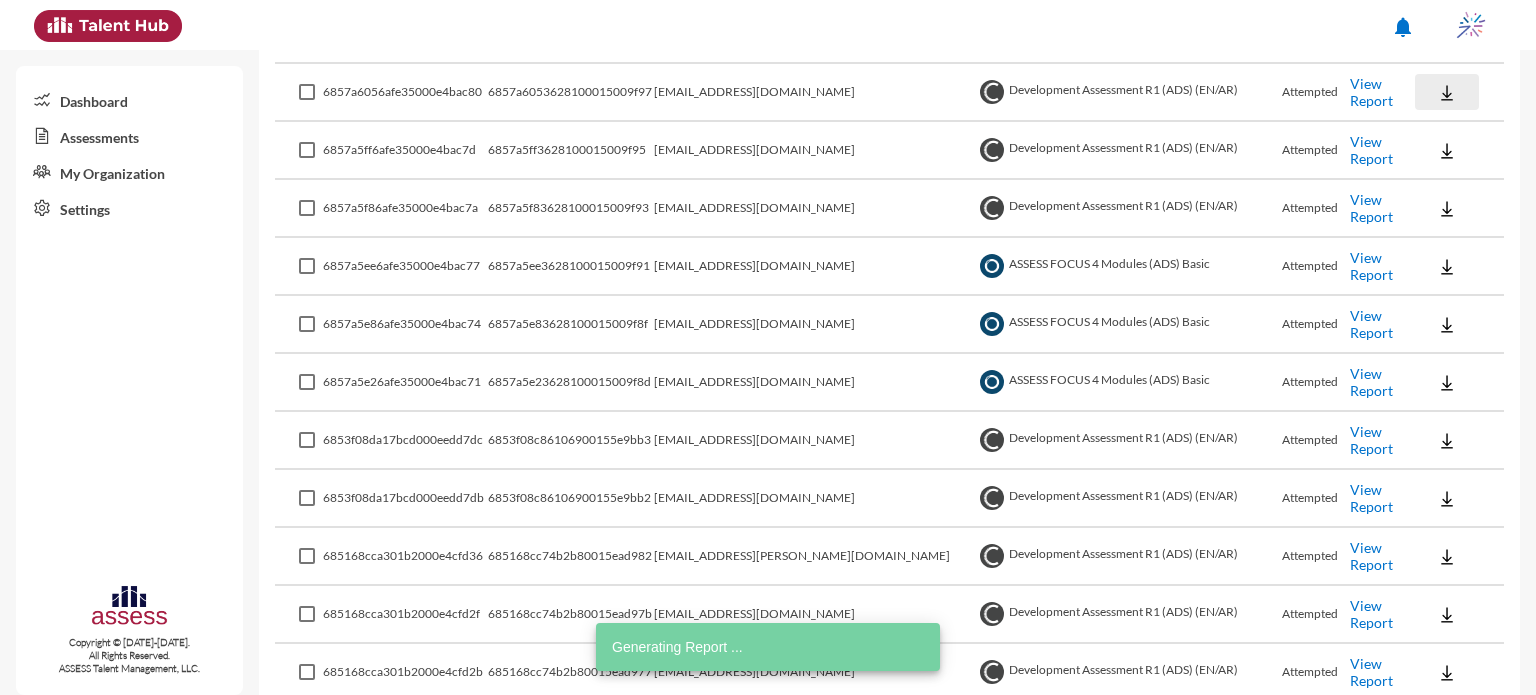 click 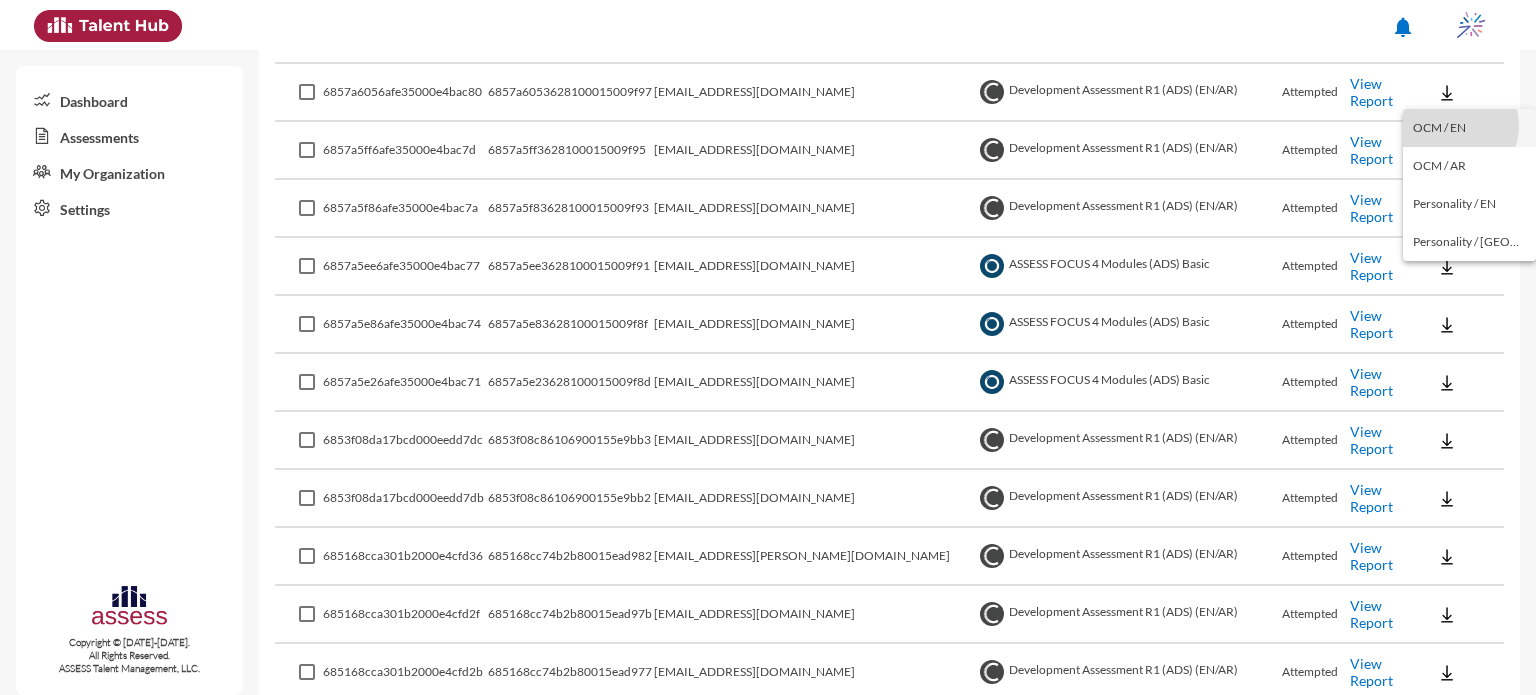 click on "OCM / EN" at bounding box center (1469, 128) 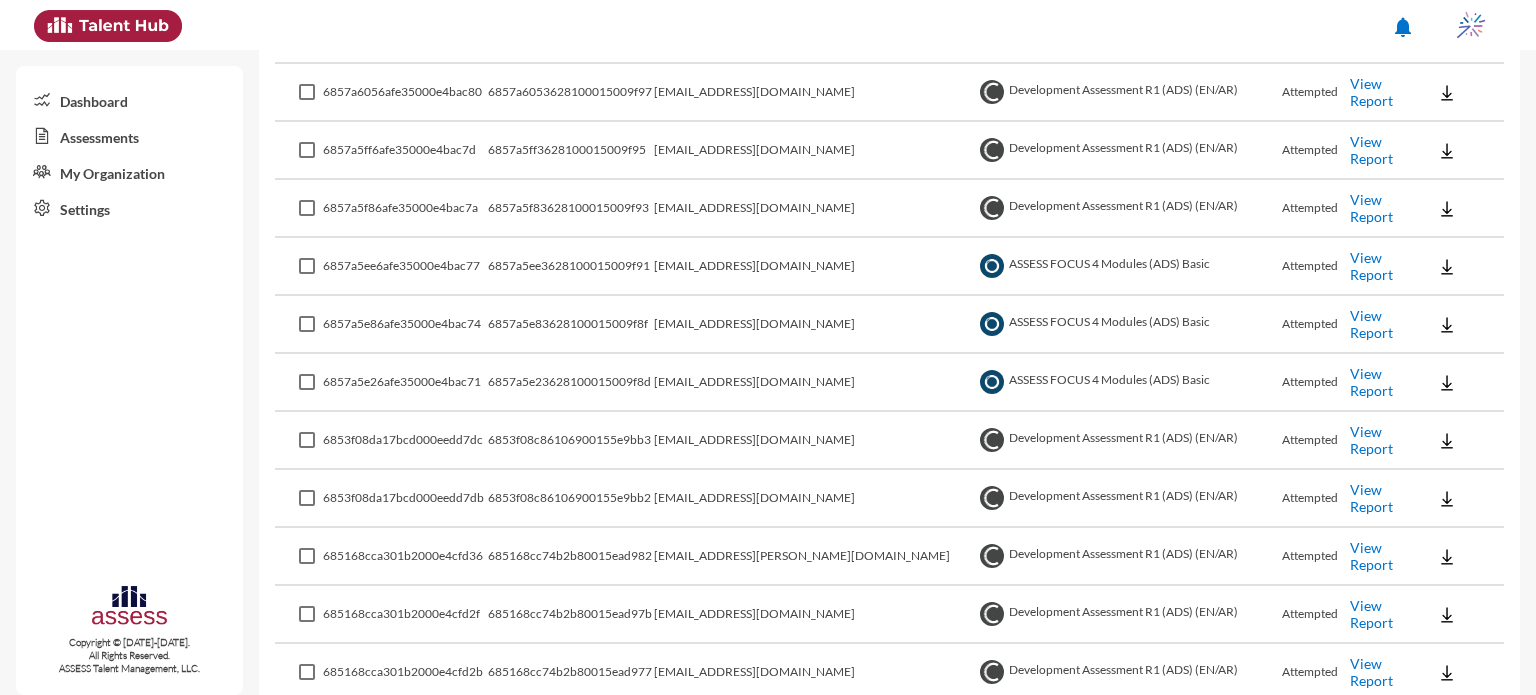 click on "View Report" 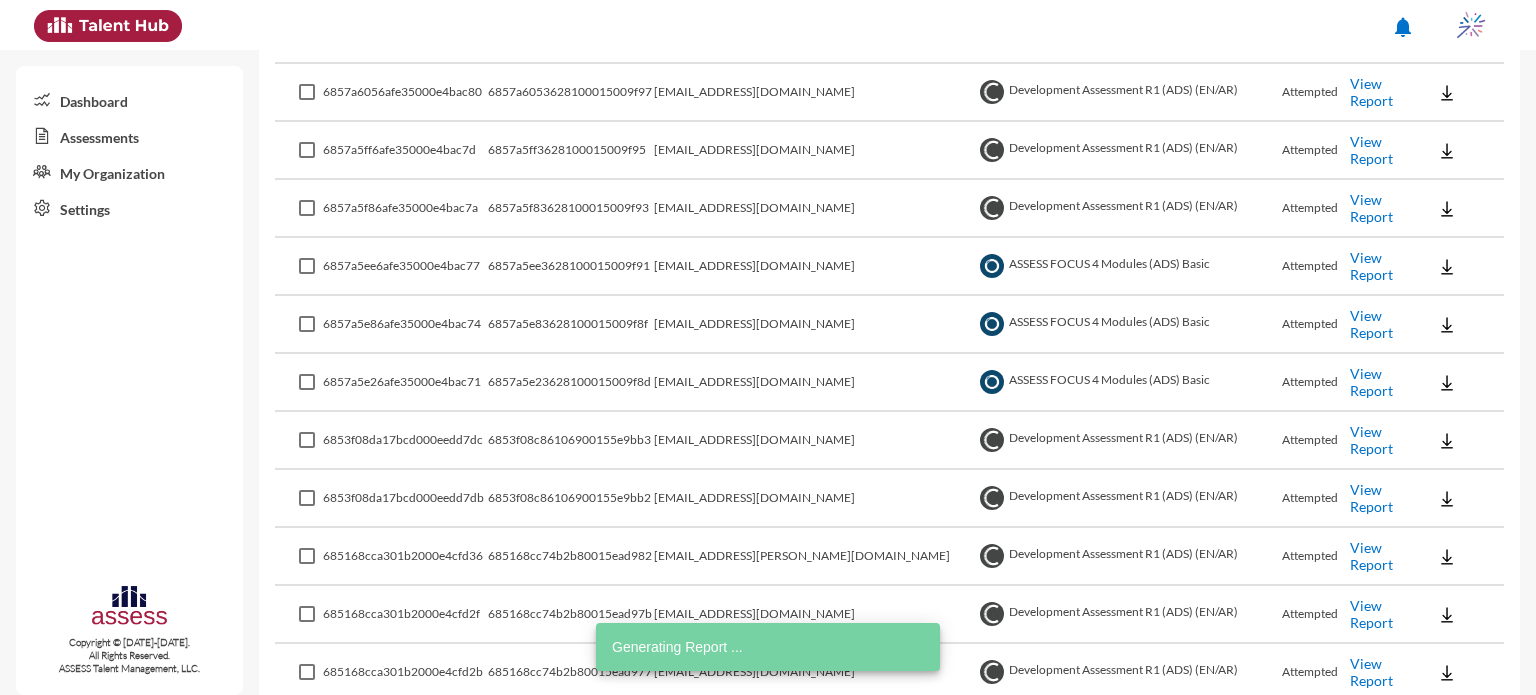 click on "View Report" 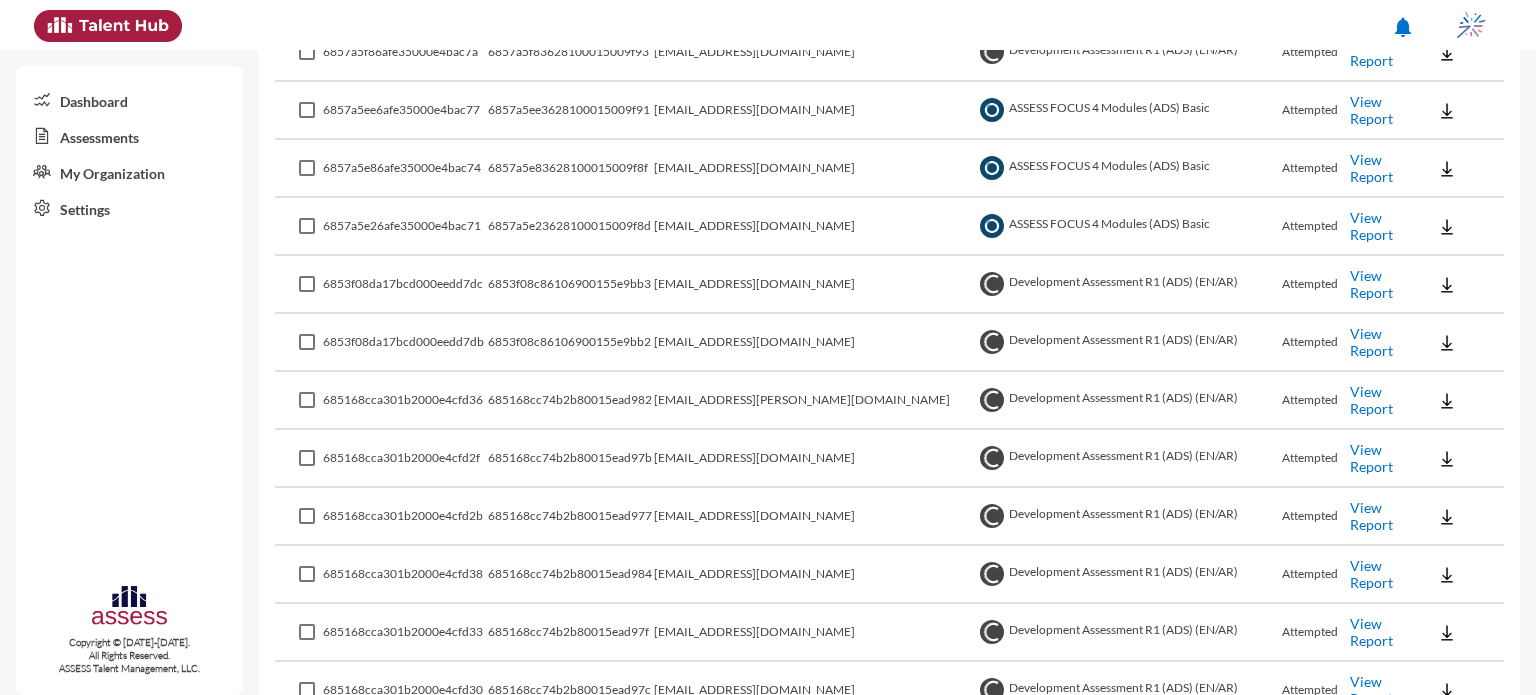 scroll, scrollTop: 848, scrollLeft: 0, axis: vertical 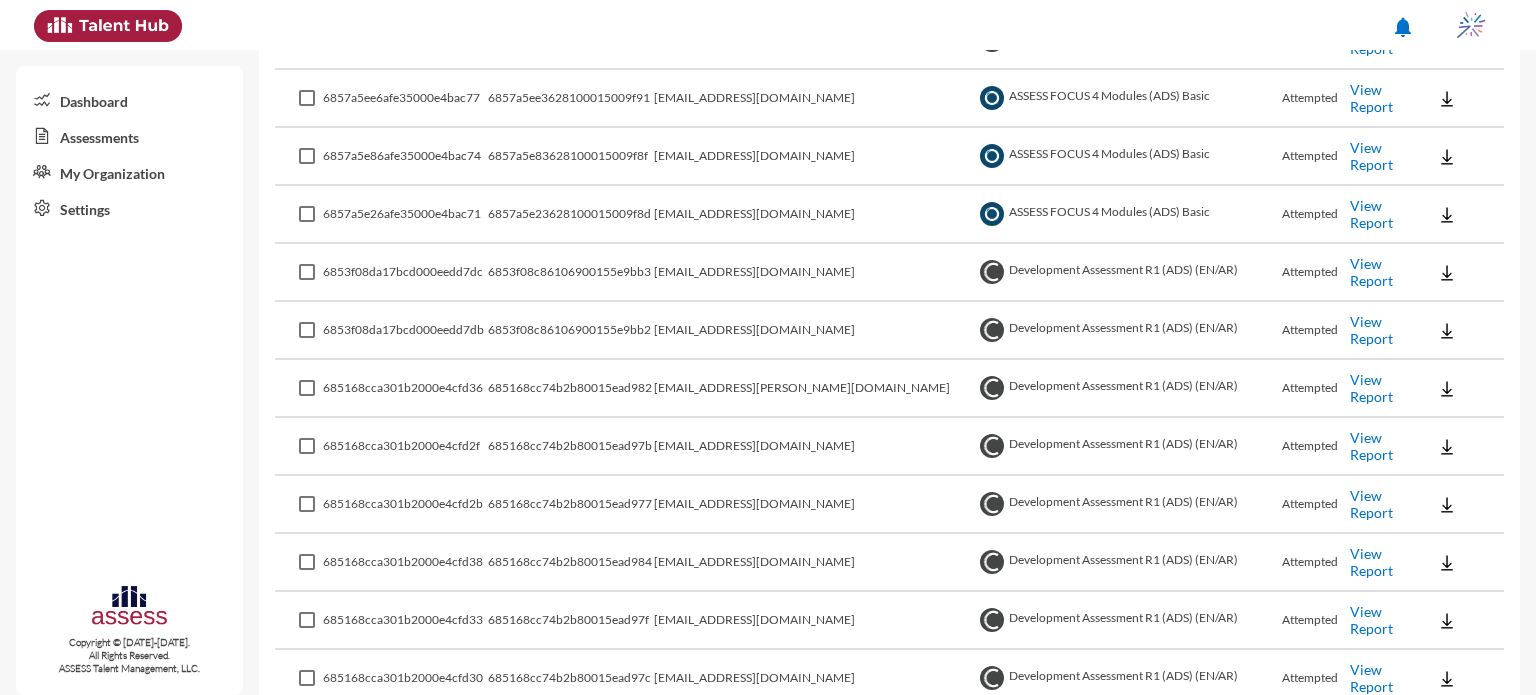 click on "View Report" 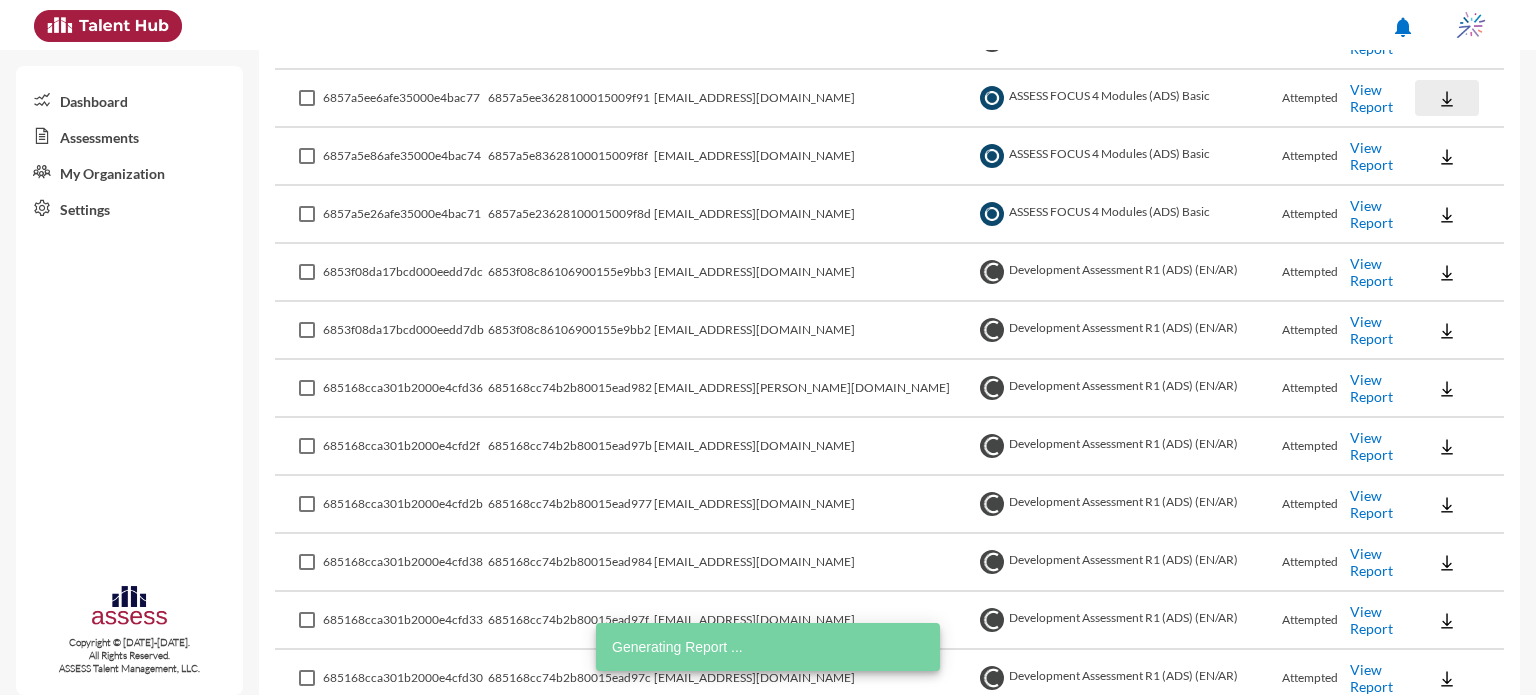 click 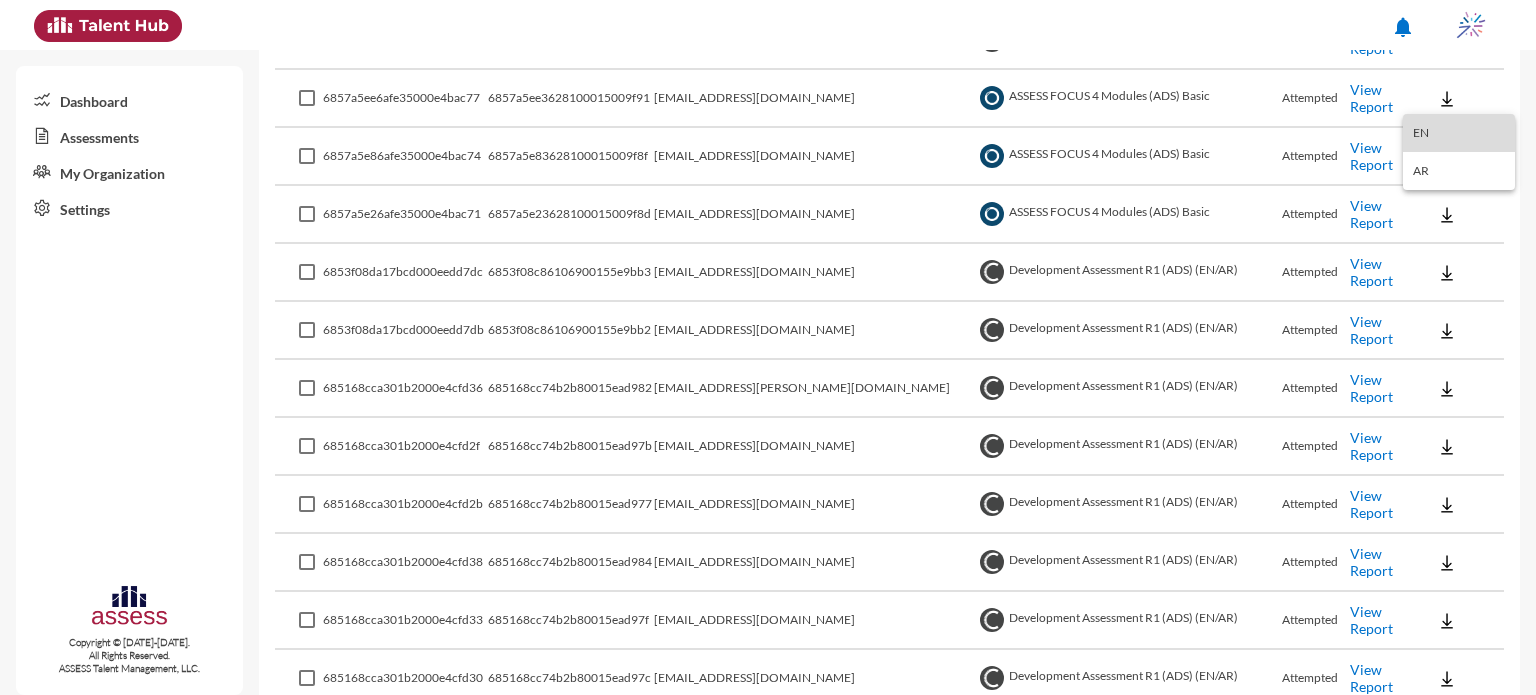 click on "EN" at bounding box center [1459, 133] 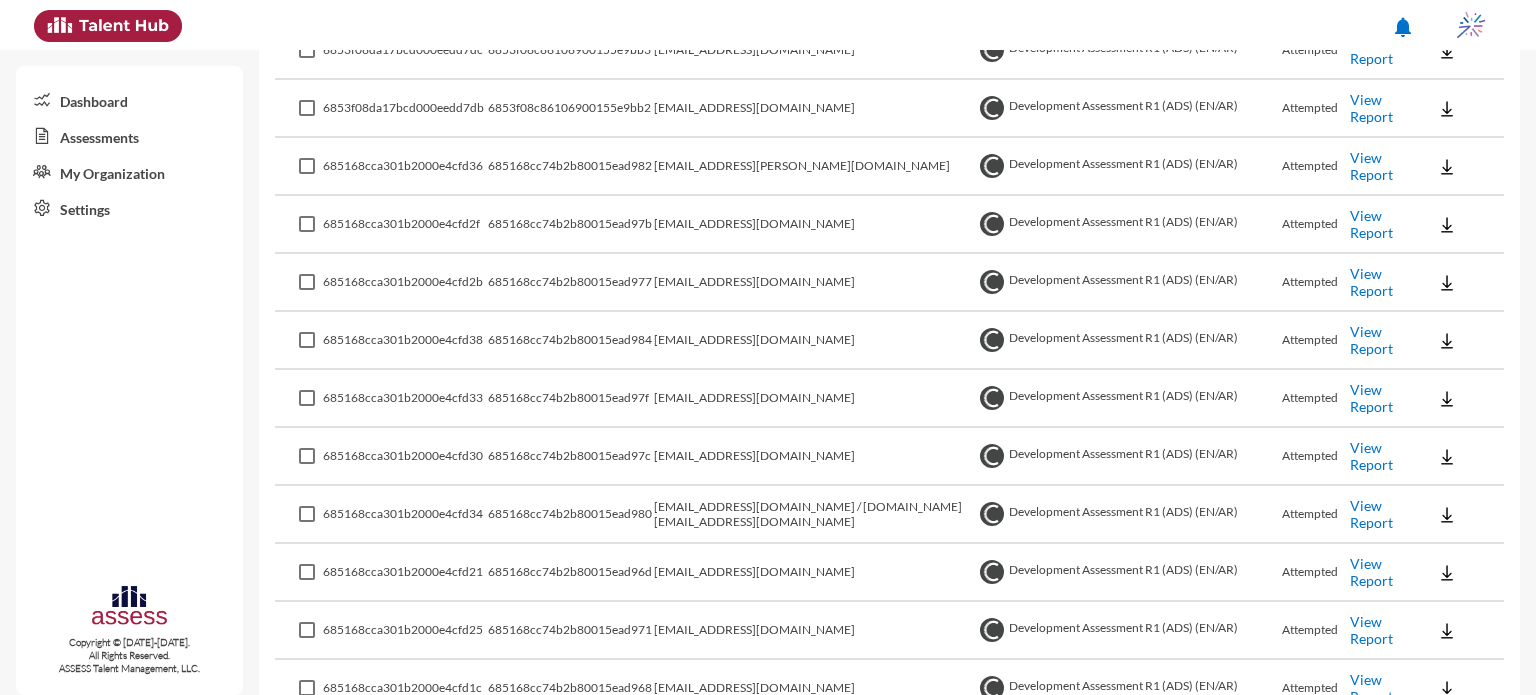 scroll, scrollTop: 1072, scrollLeft: 0, axis: vertical 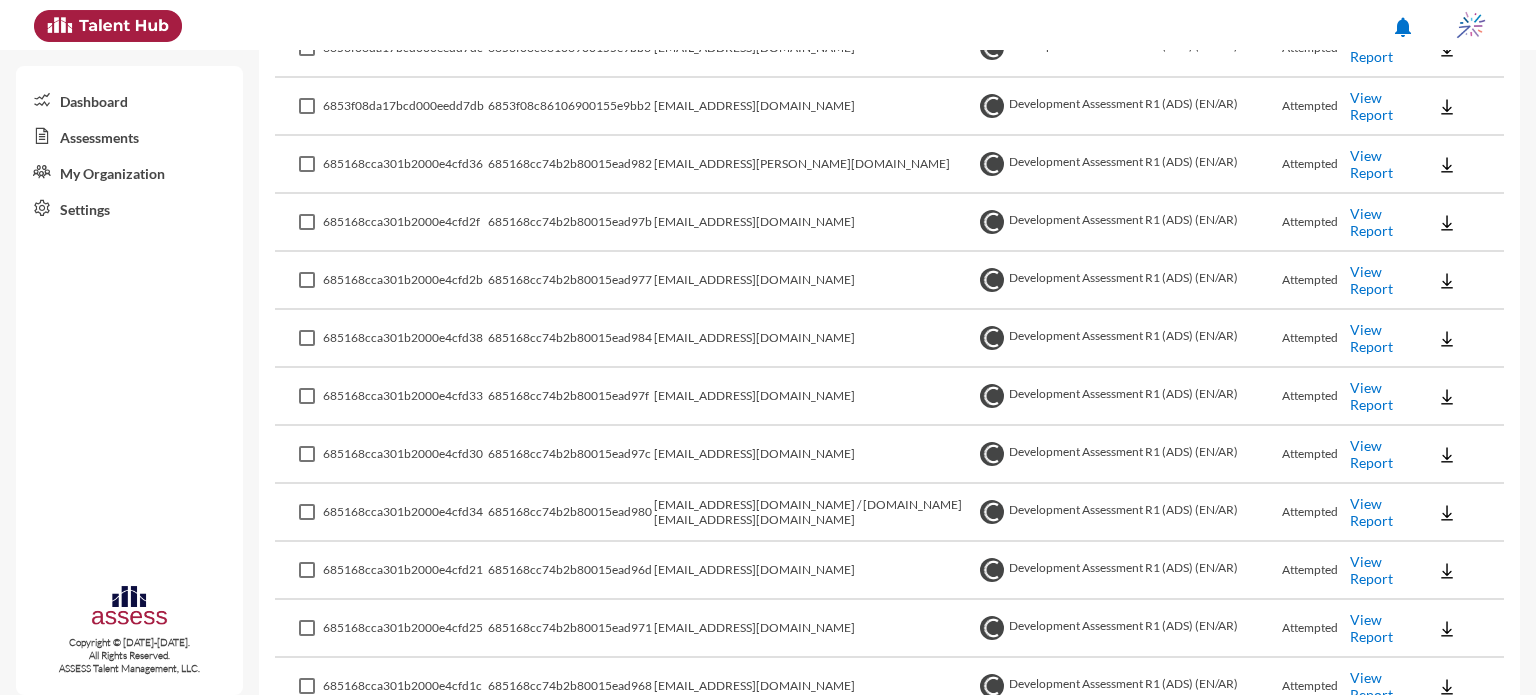 type 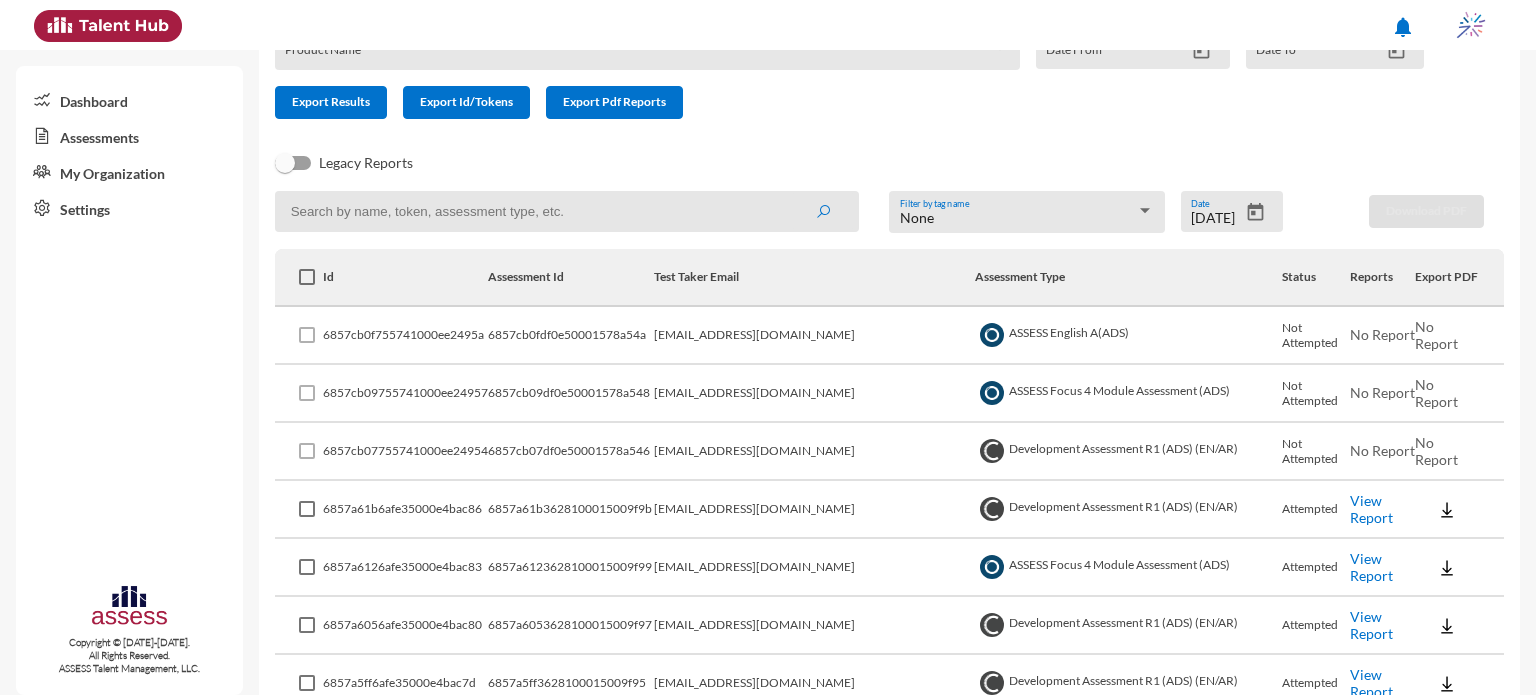 scroll, scrollTop: 124, scrollLeft: 0, axis: vertical 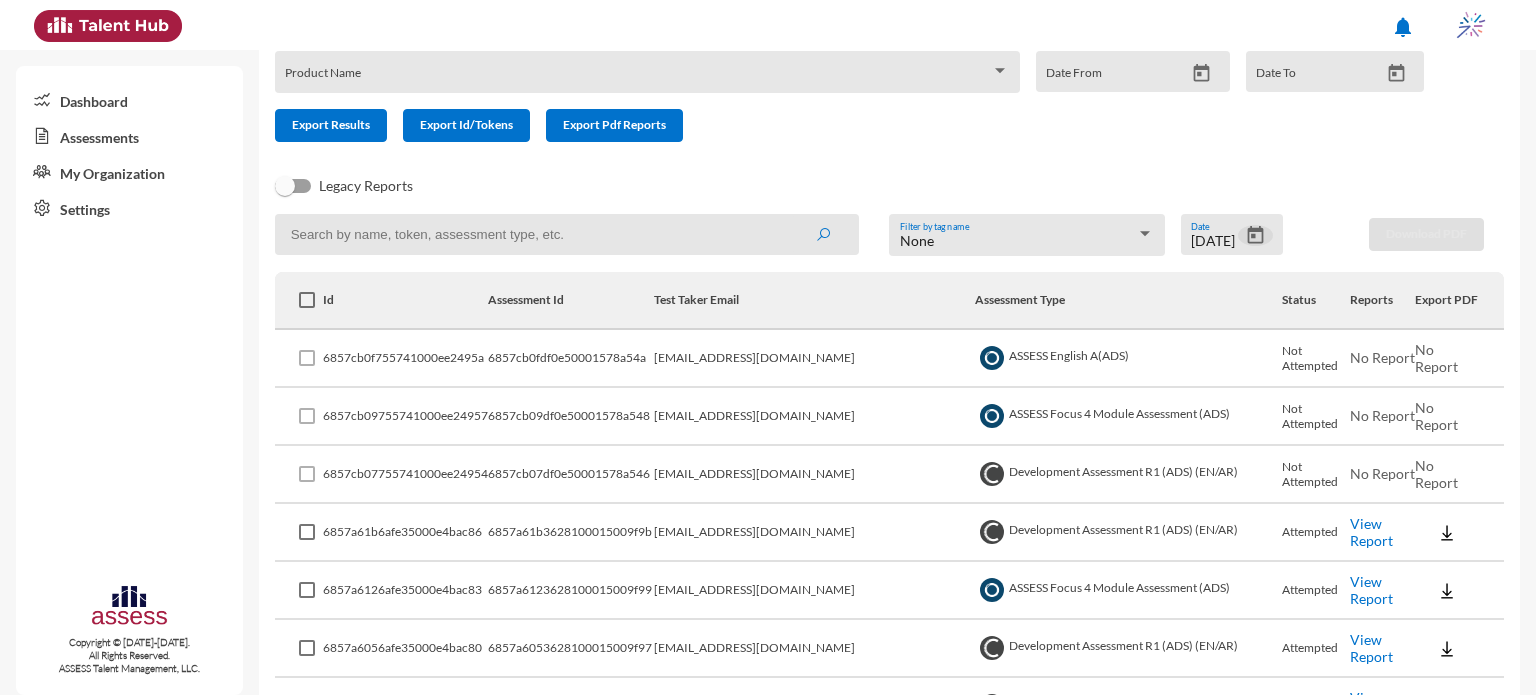 click 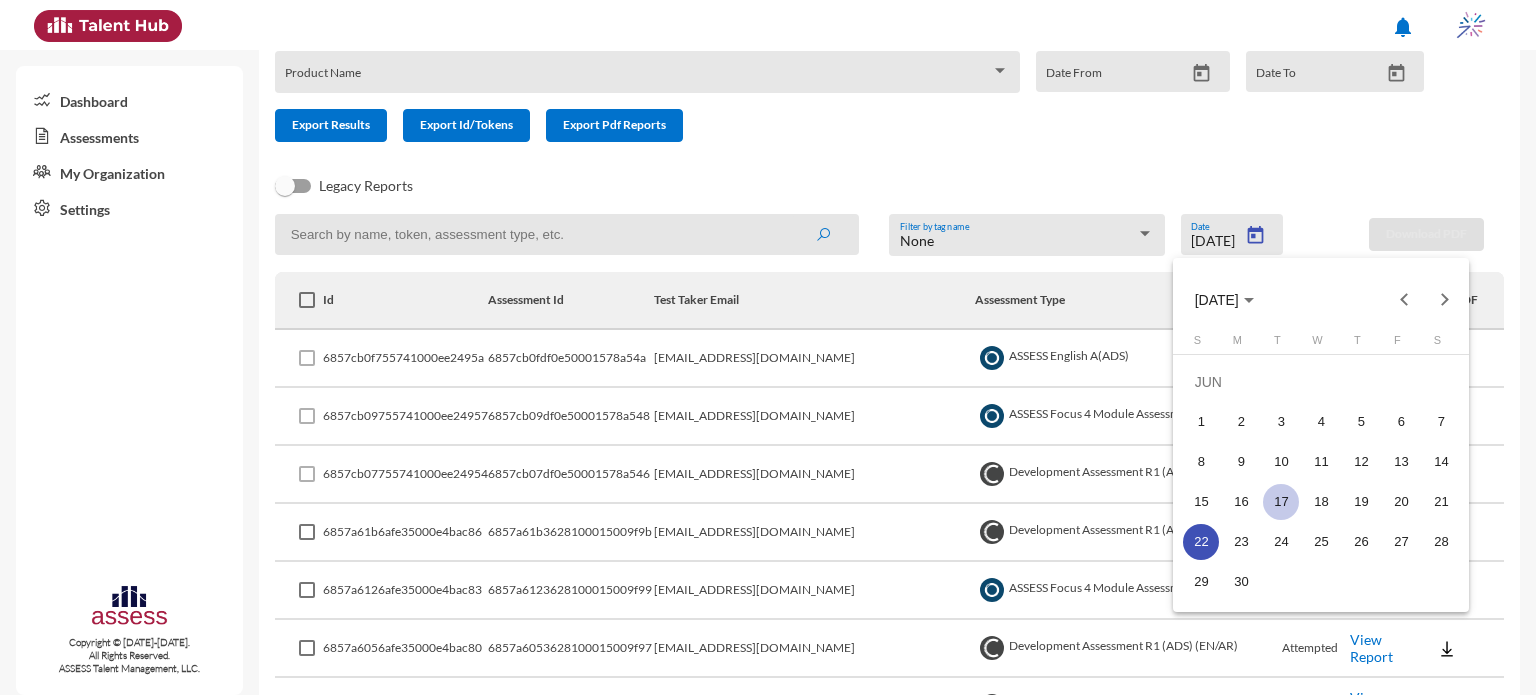 click on "17" at bounding box center [1281, 502] 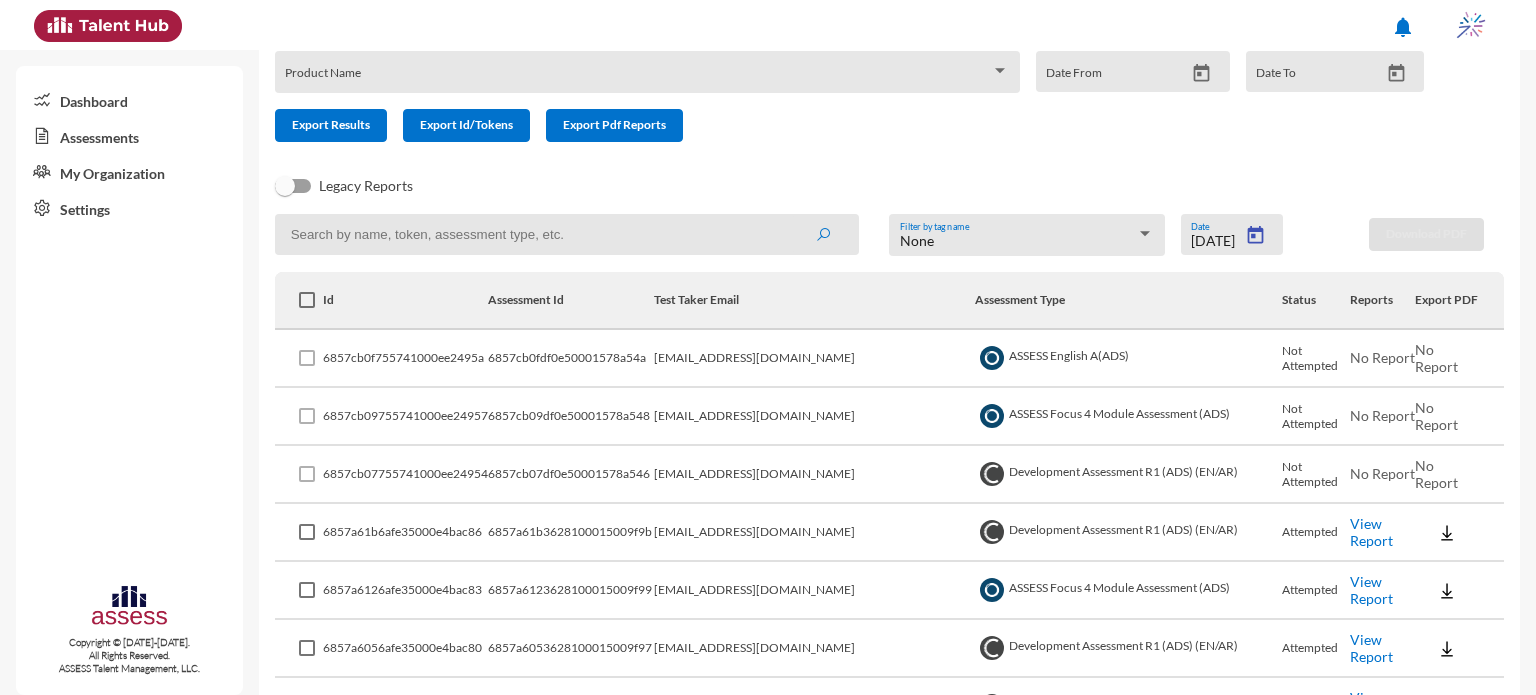 type on "6/17/2025" 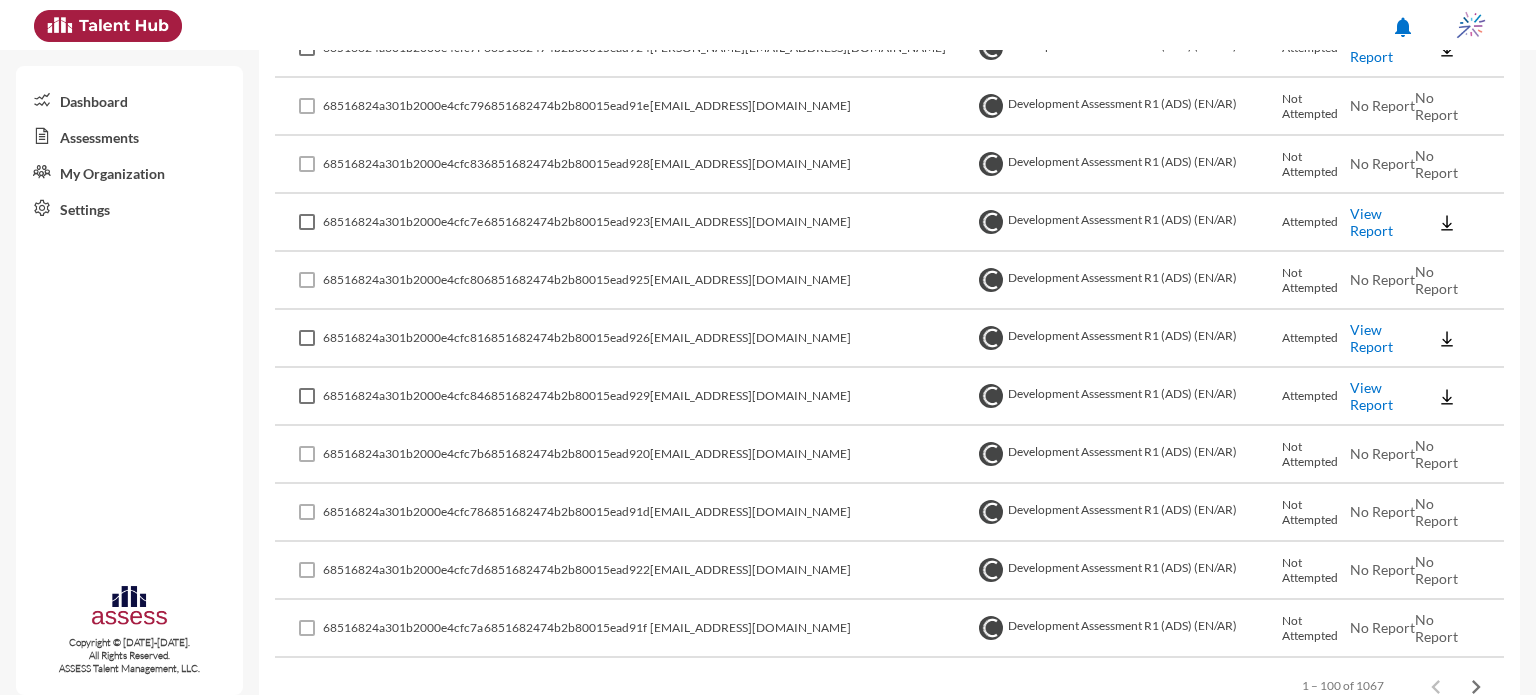 scroll, scrollTop: 5608, scrollLeft: 0, axis: vertical 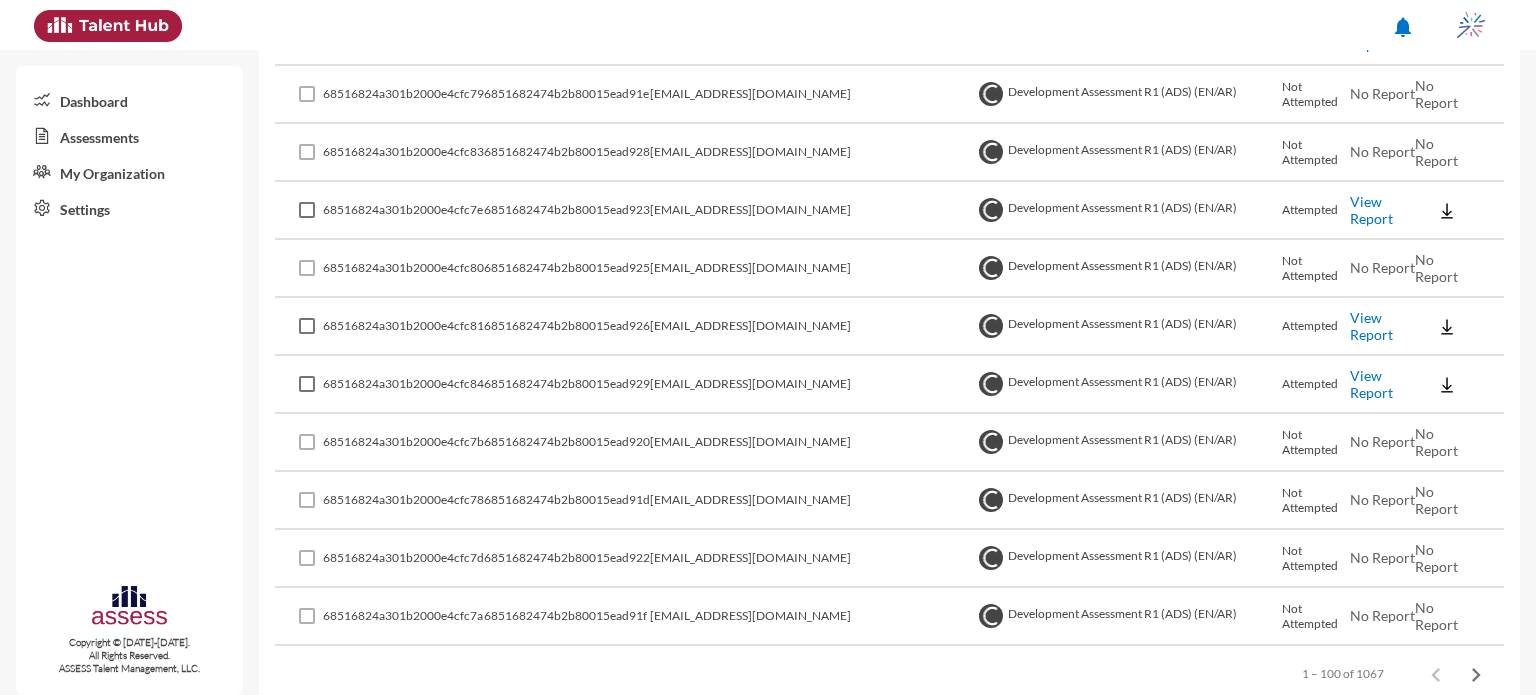 type 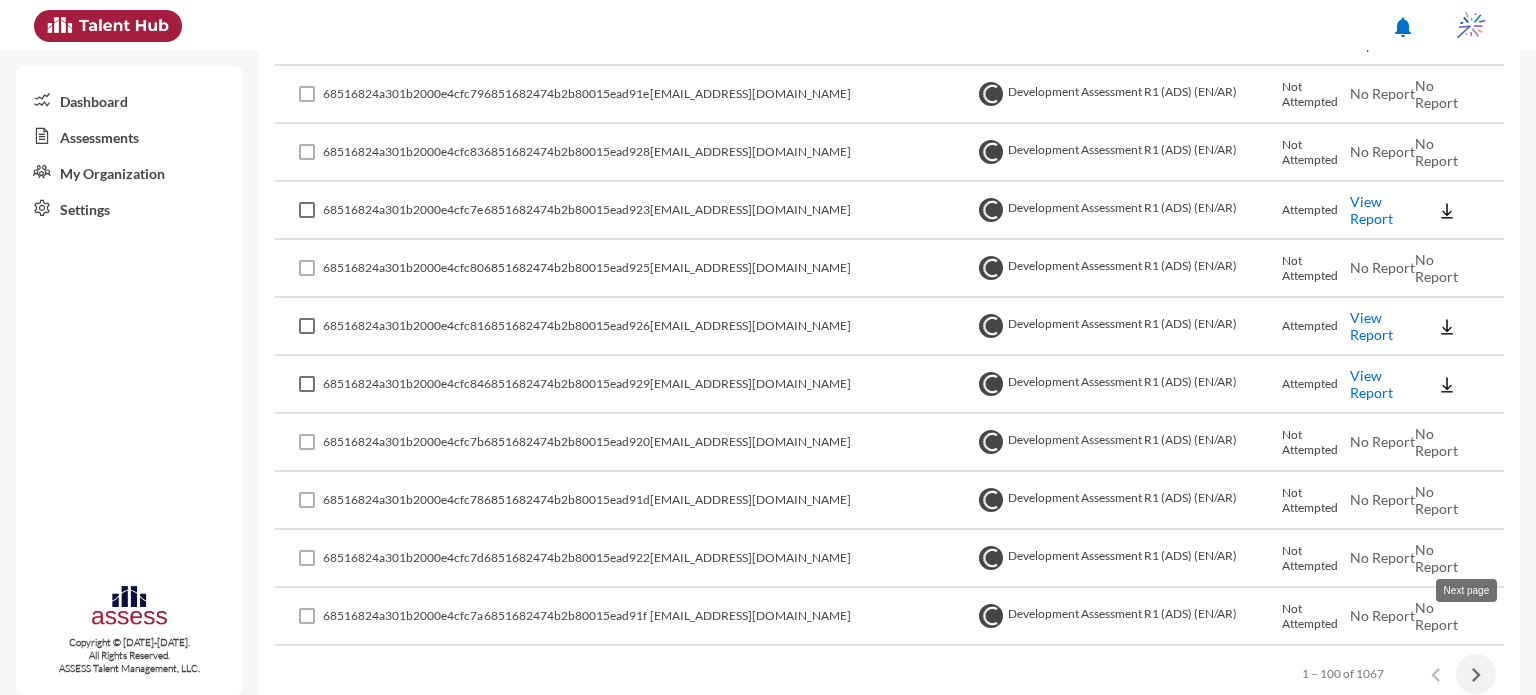 click 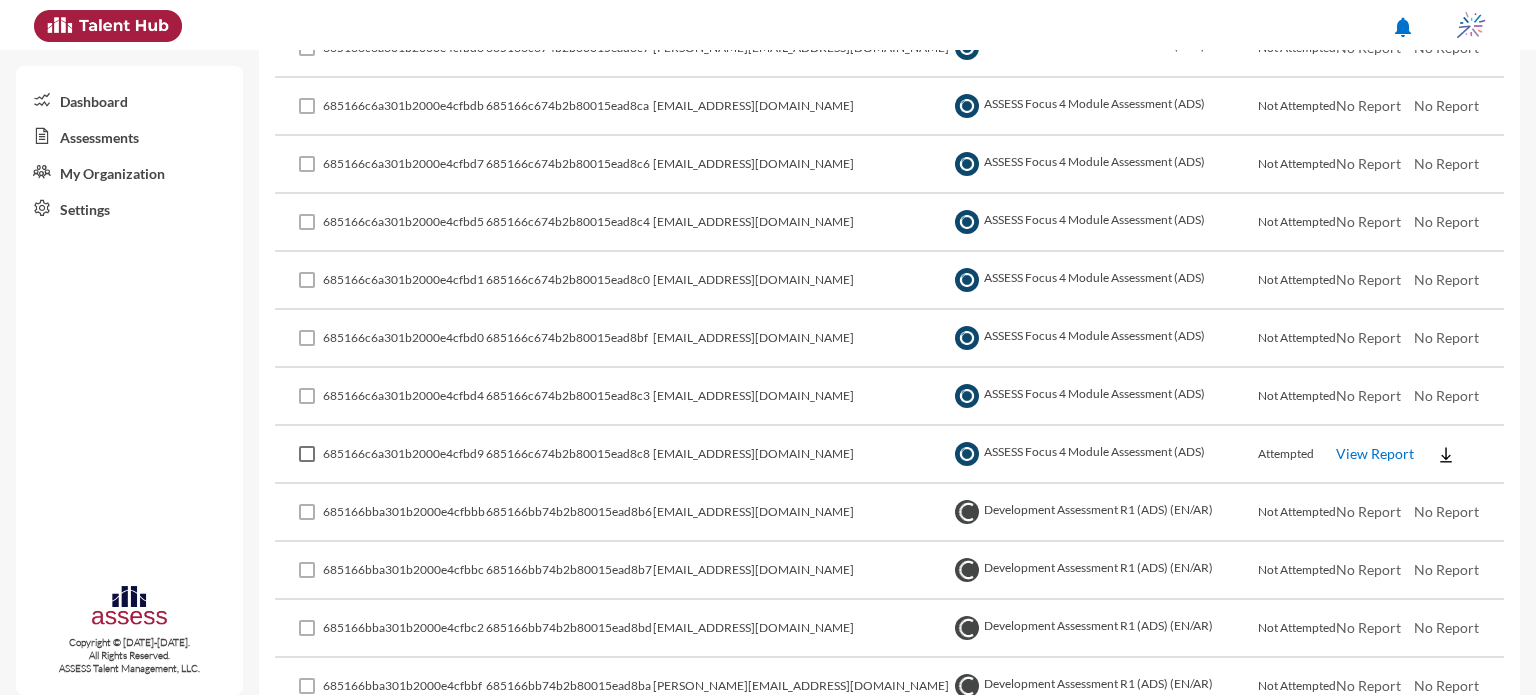scroll, scrollTop: 5608, scrollLeft: 0, axis: vertical 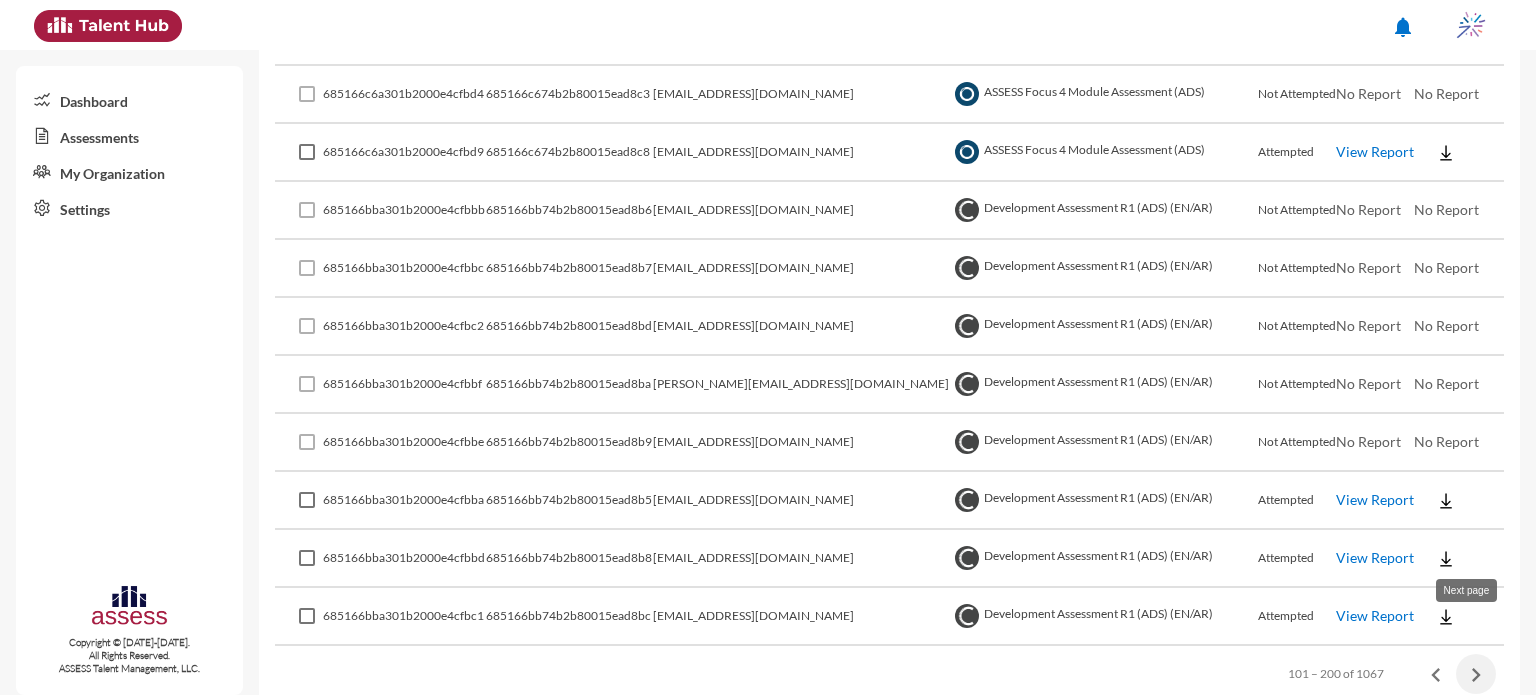 click 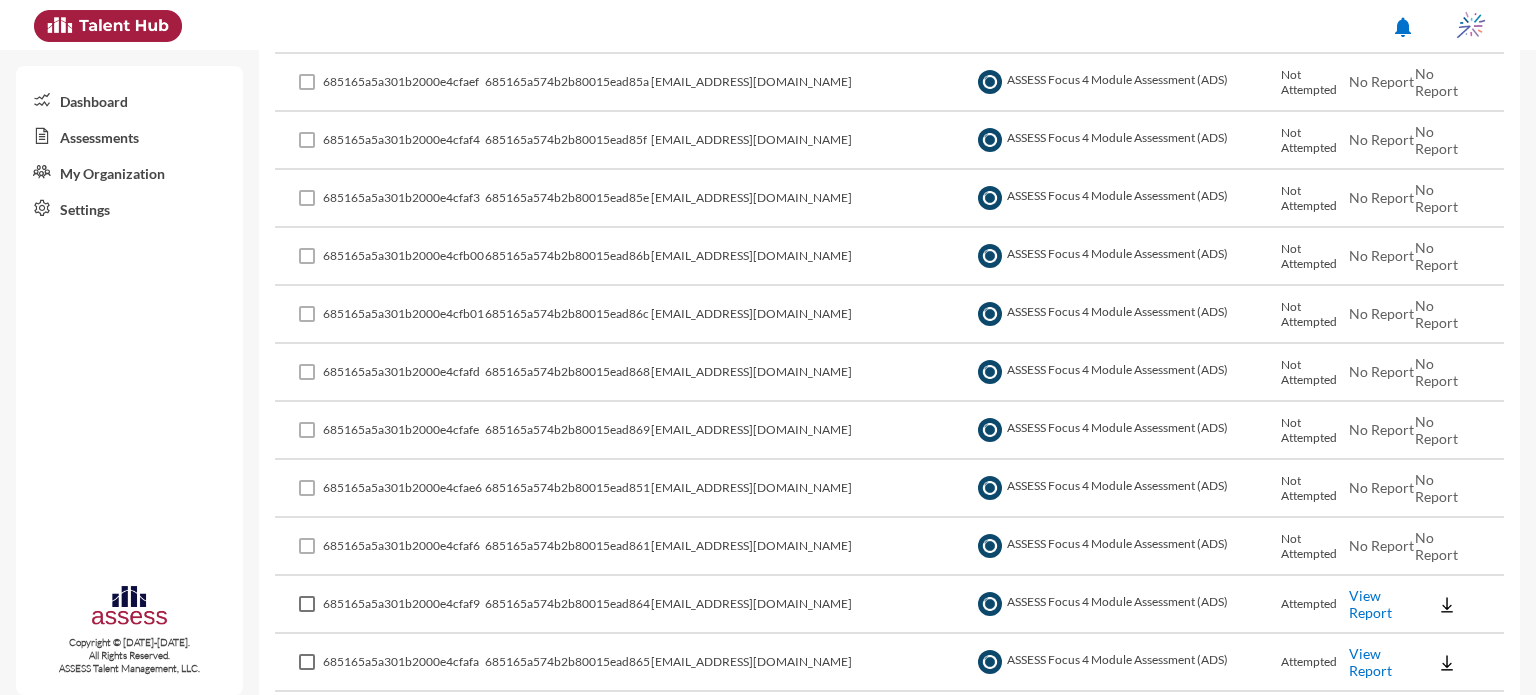 scroll, scrollTop: 5608, scrollLeft: 0, axis: vertical 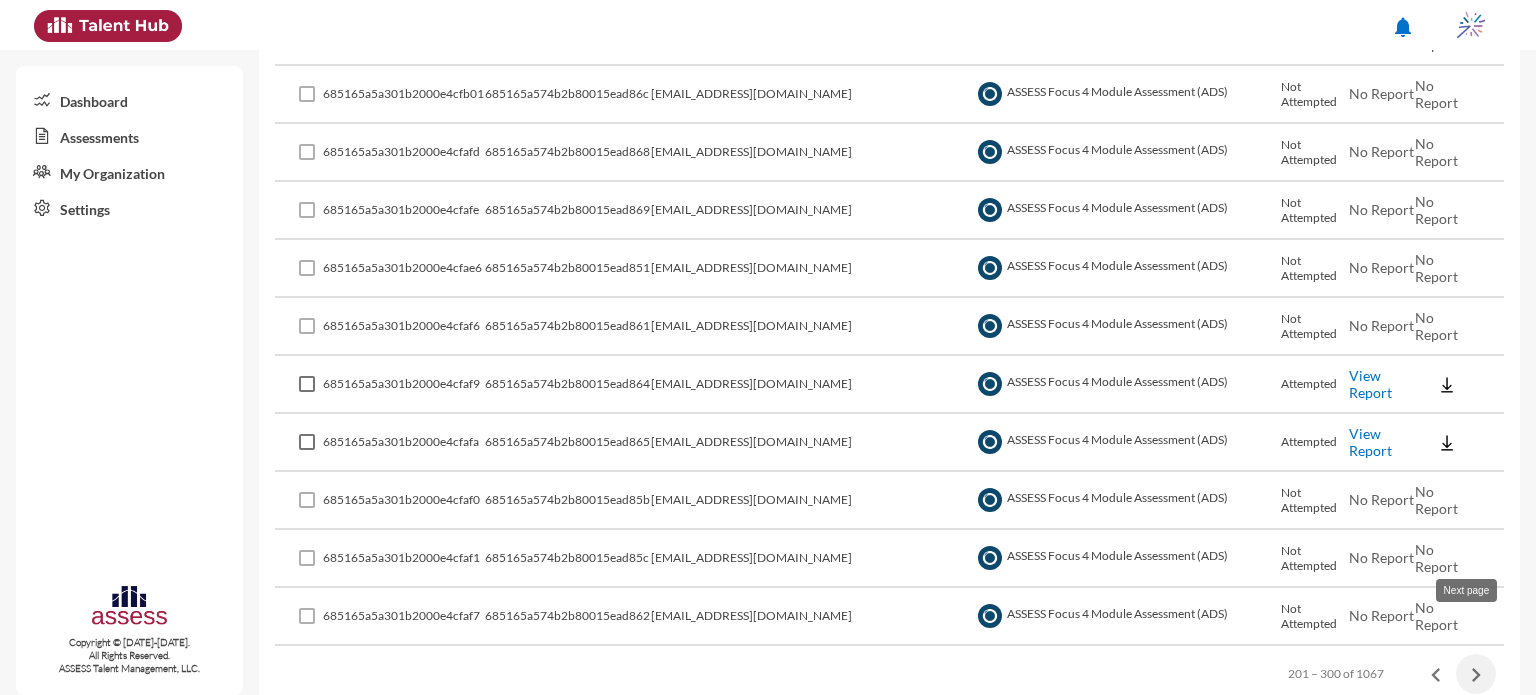 click 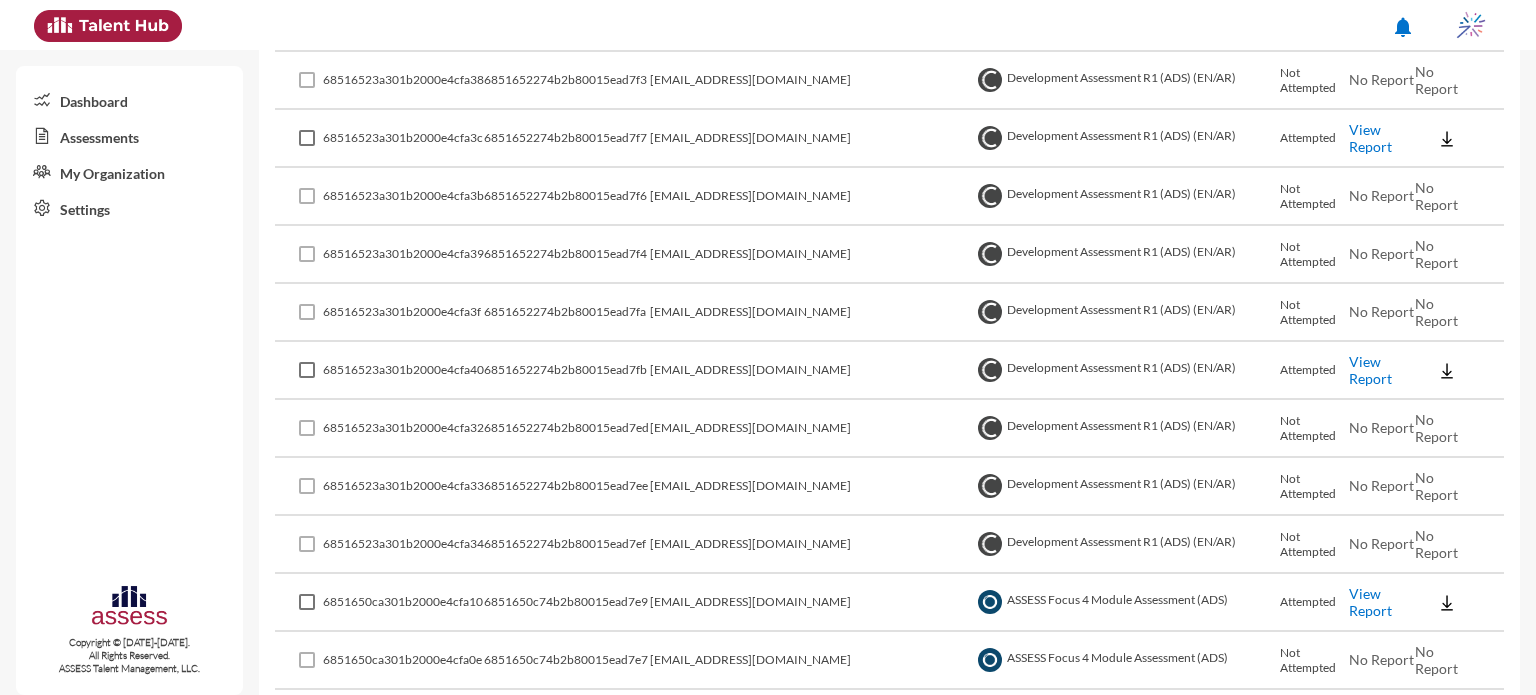 scroll, scrollTop: 5608, scrollLeft: 0, axis: vertical 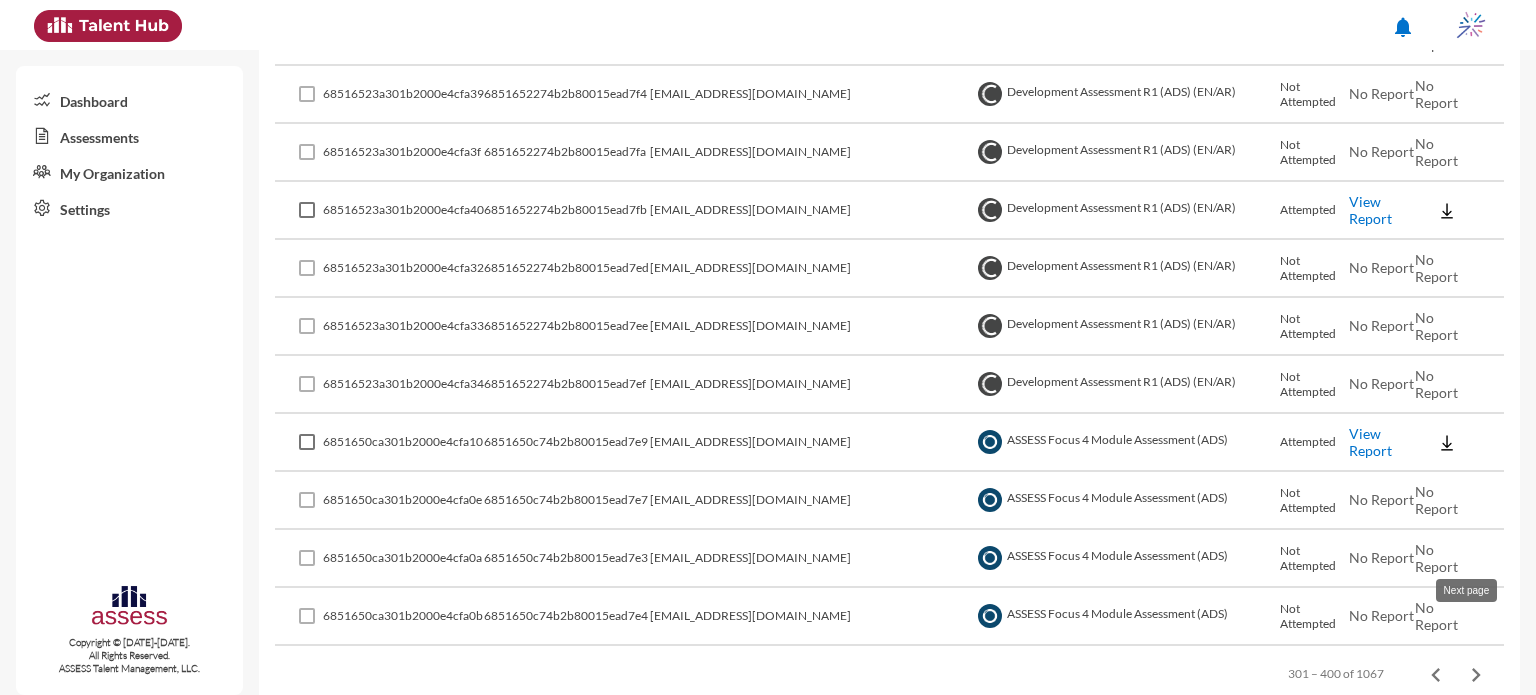 click 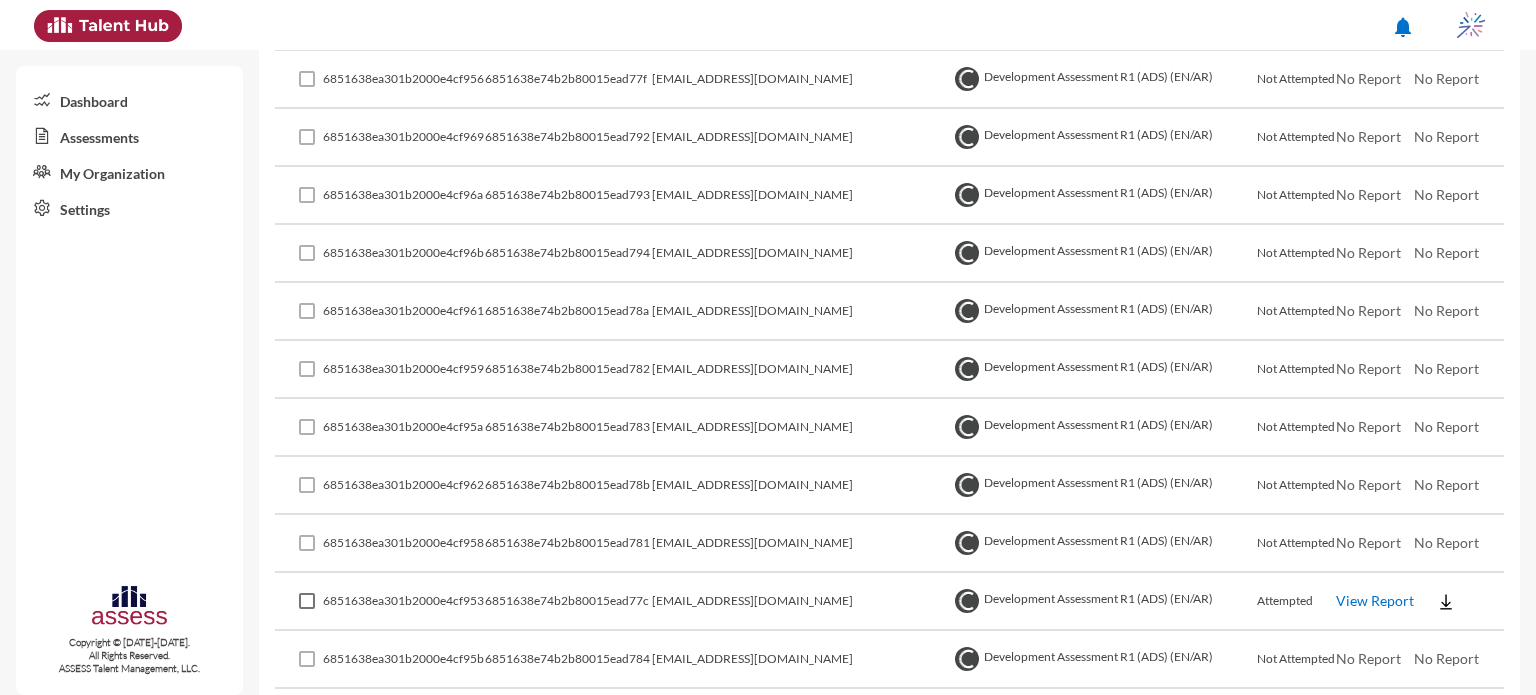 scroll, scrollTop: 5608, scrollLeft: 0, axis: vertical 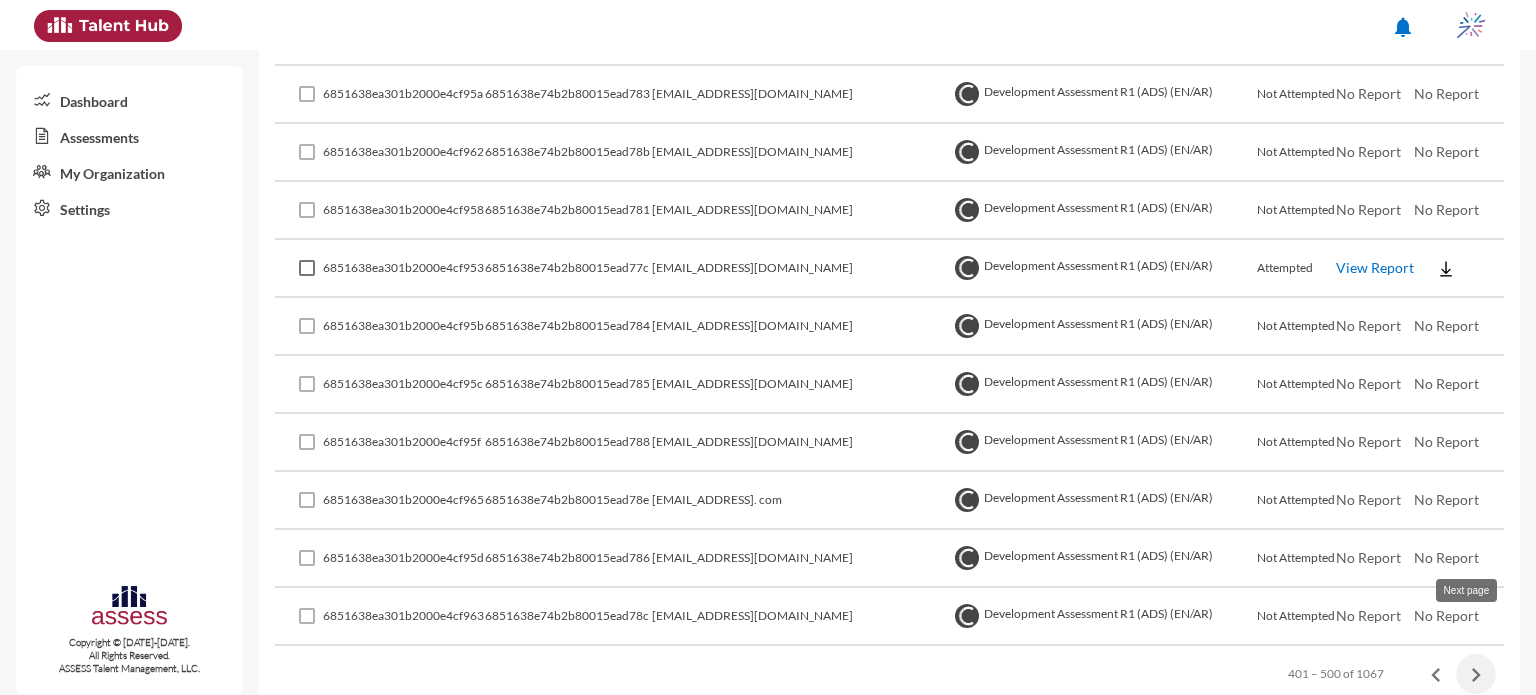 click 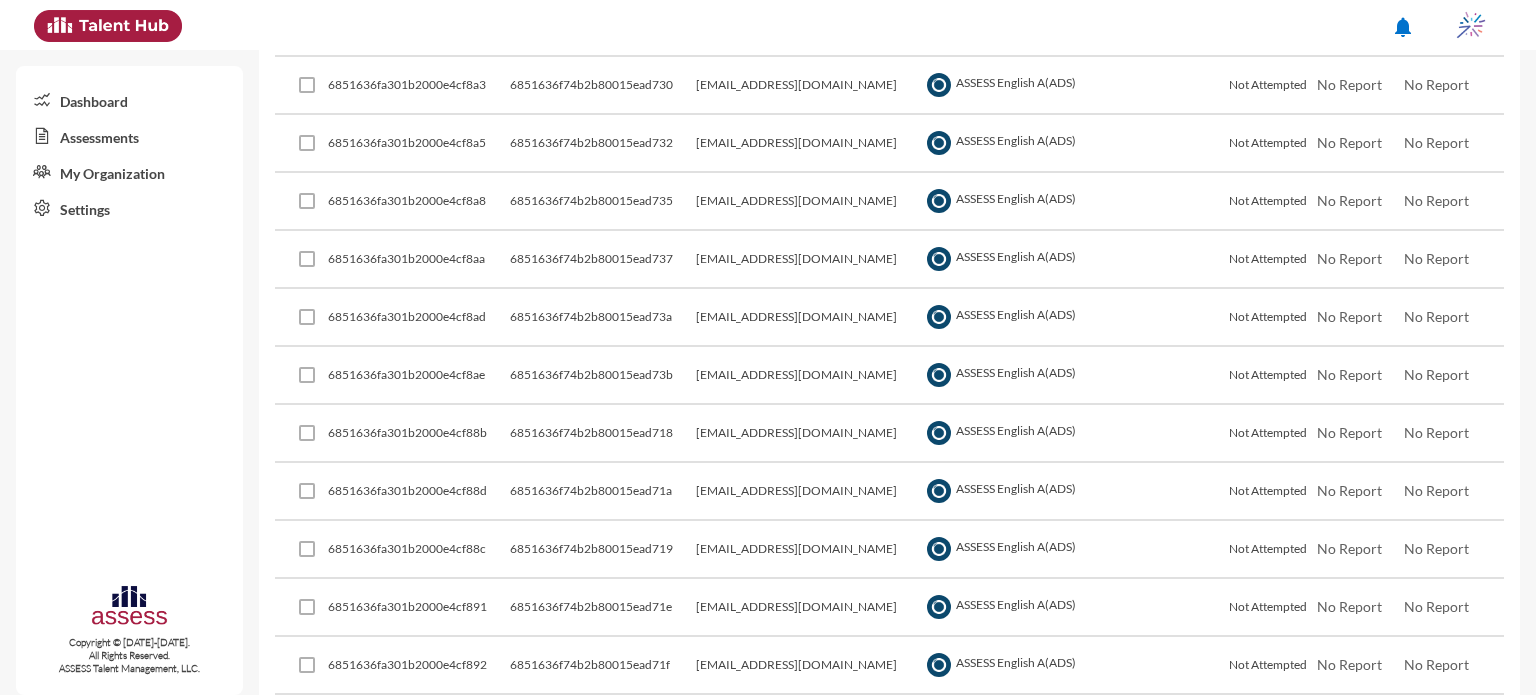 scroll, scrollTop: 5608, scrollLeft: 0, axis: vertical 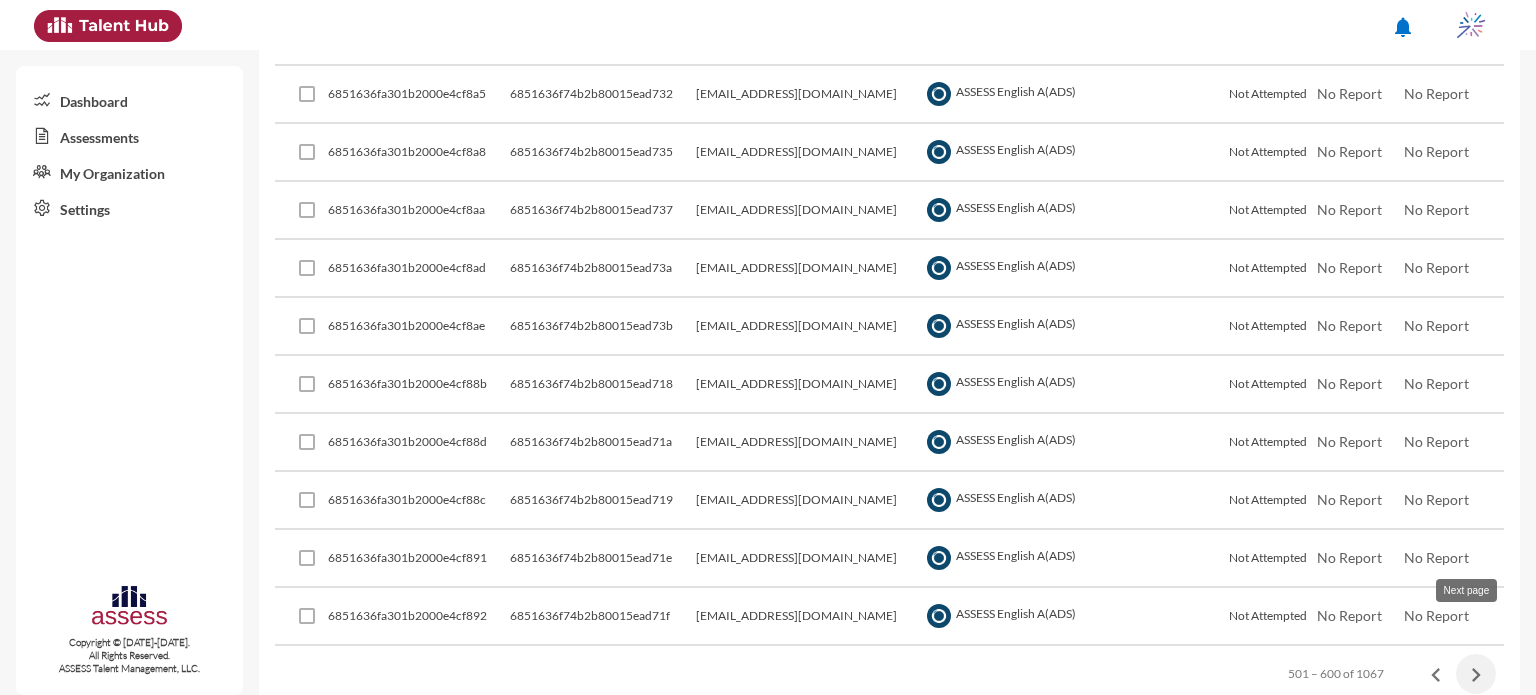 click 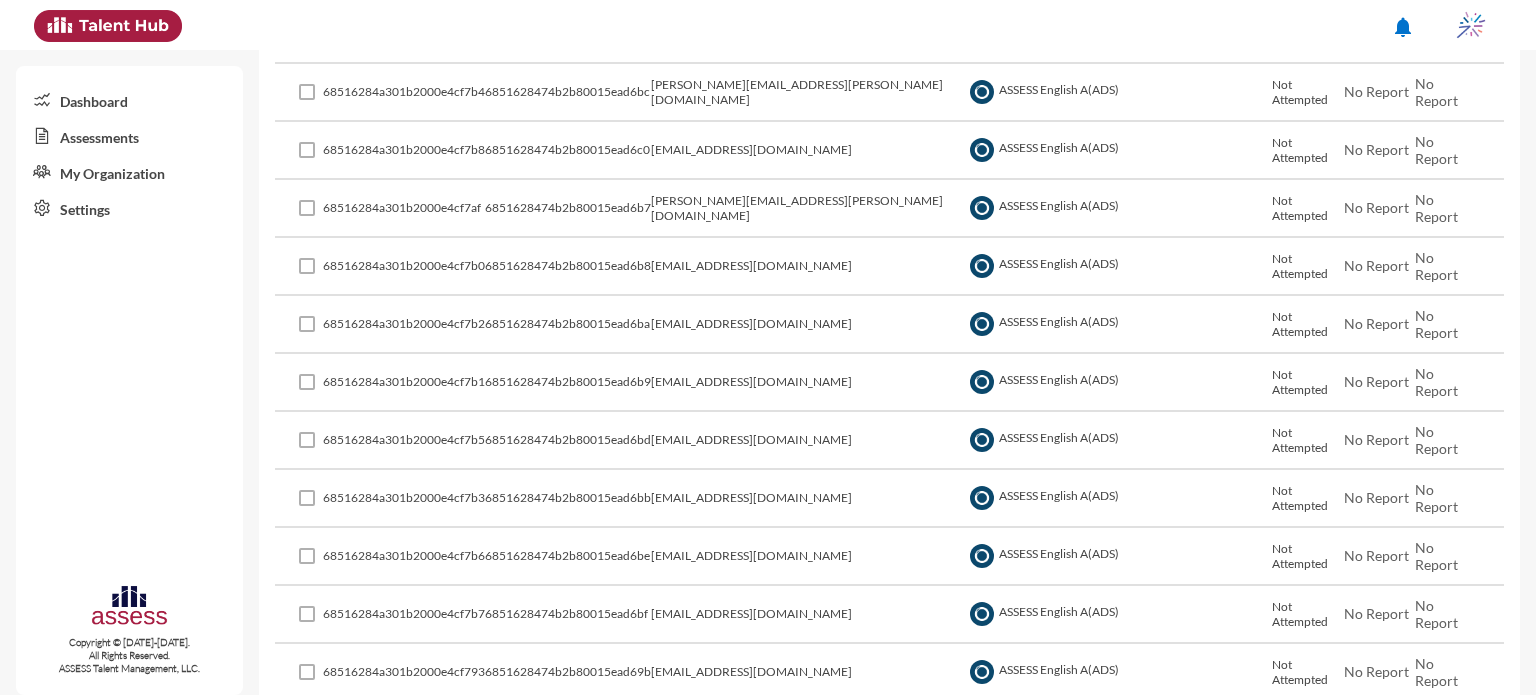 scroll, scrollTop: 5608, scrollLeft: 0, axis: vertical 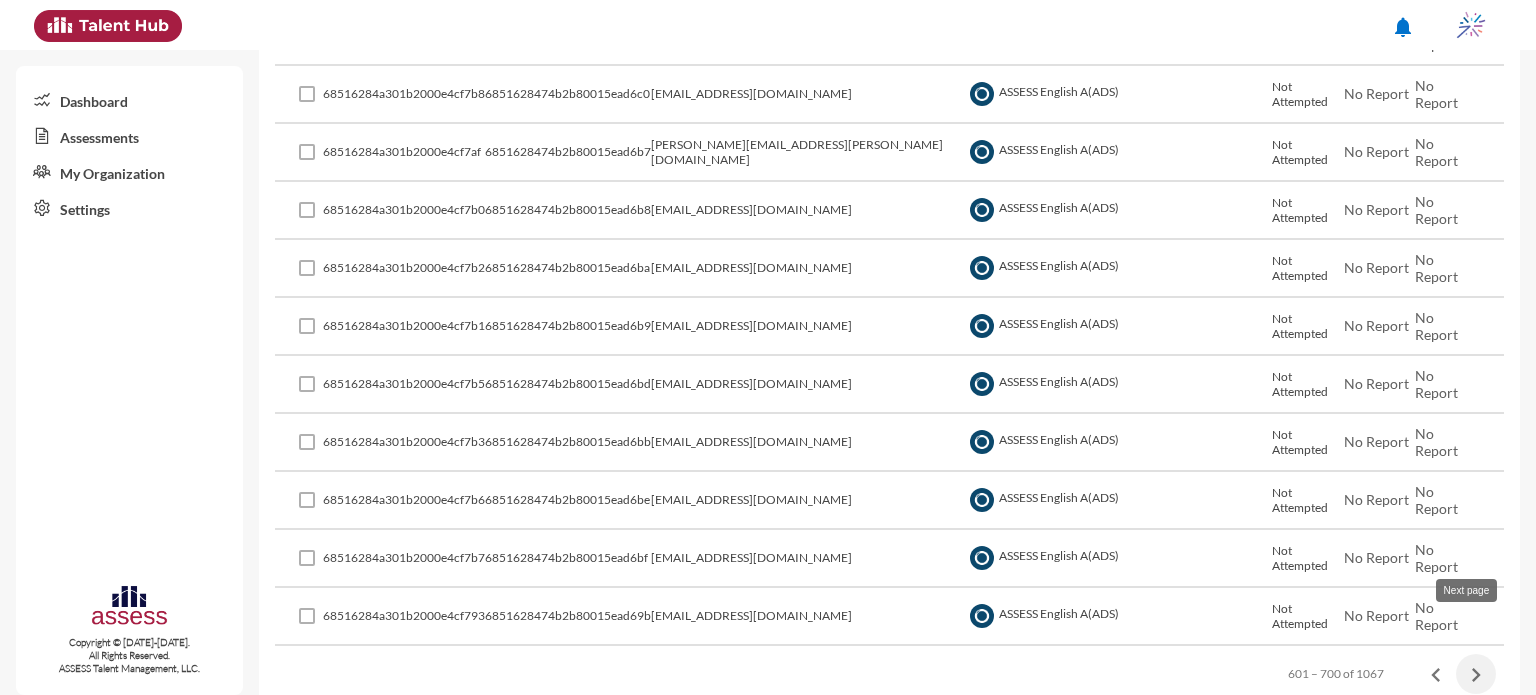 click 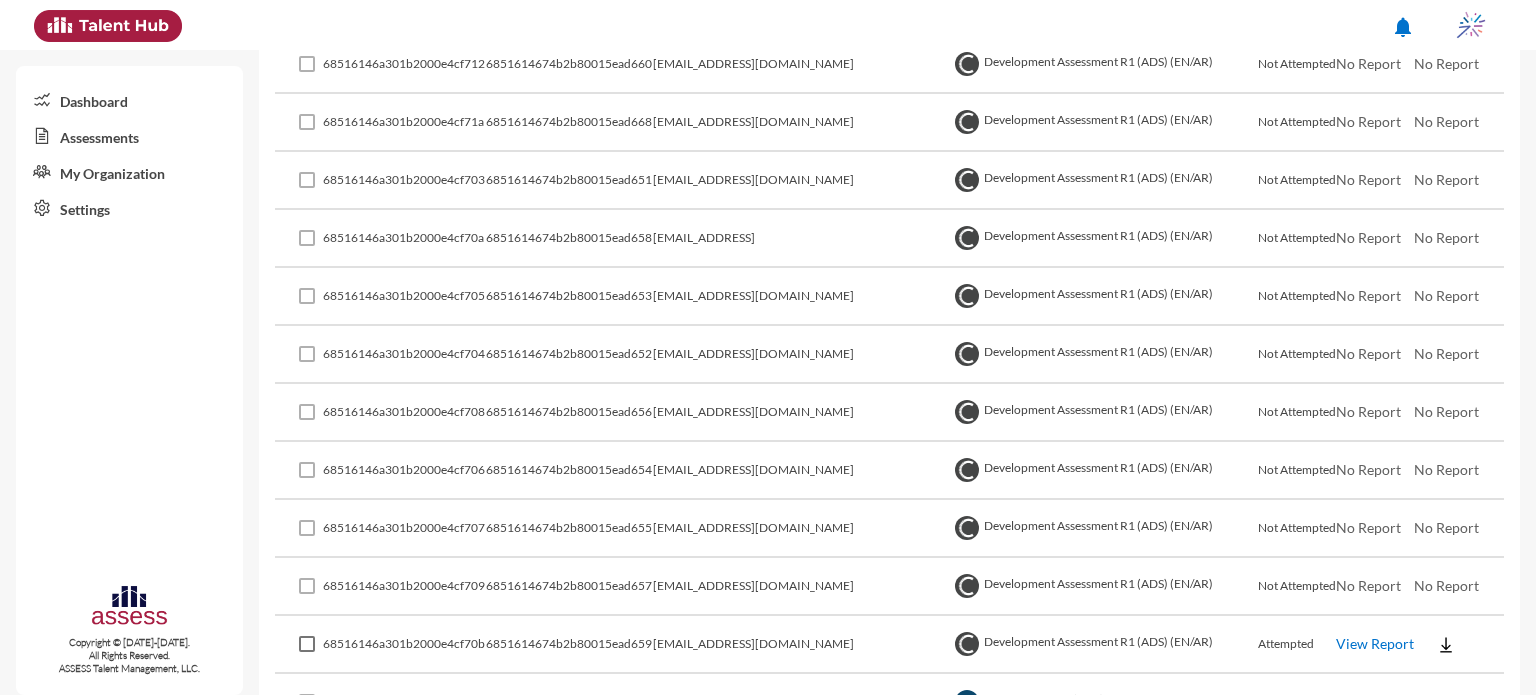 scroll, scrollTop: 5608, scrollLeft: 0, axis: vertical 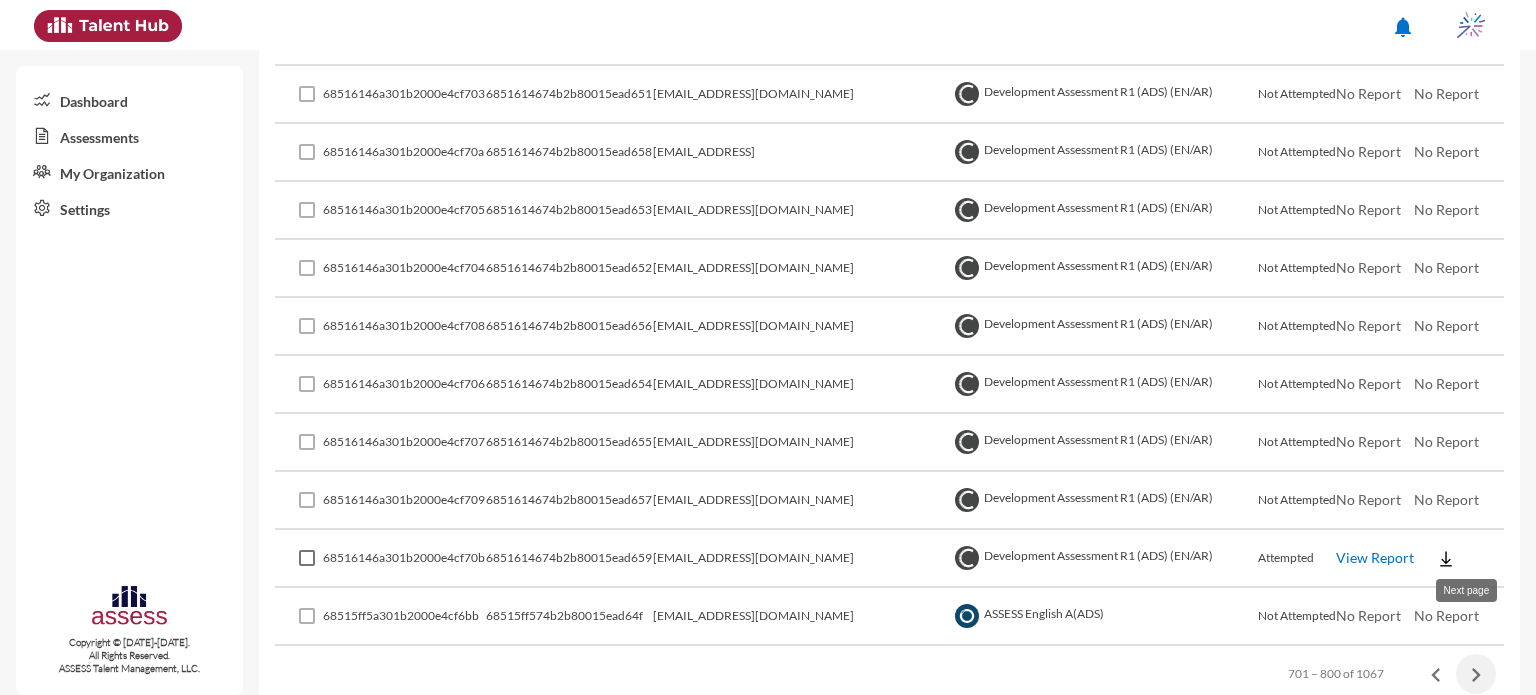 click 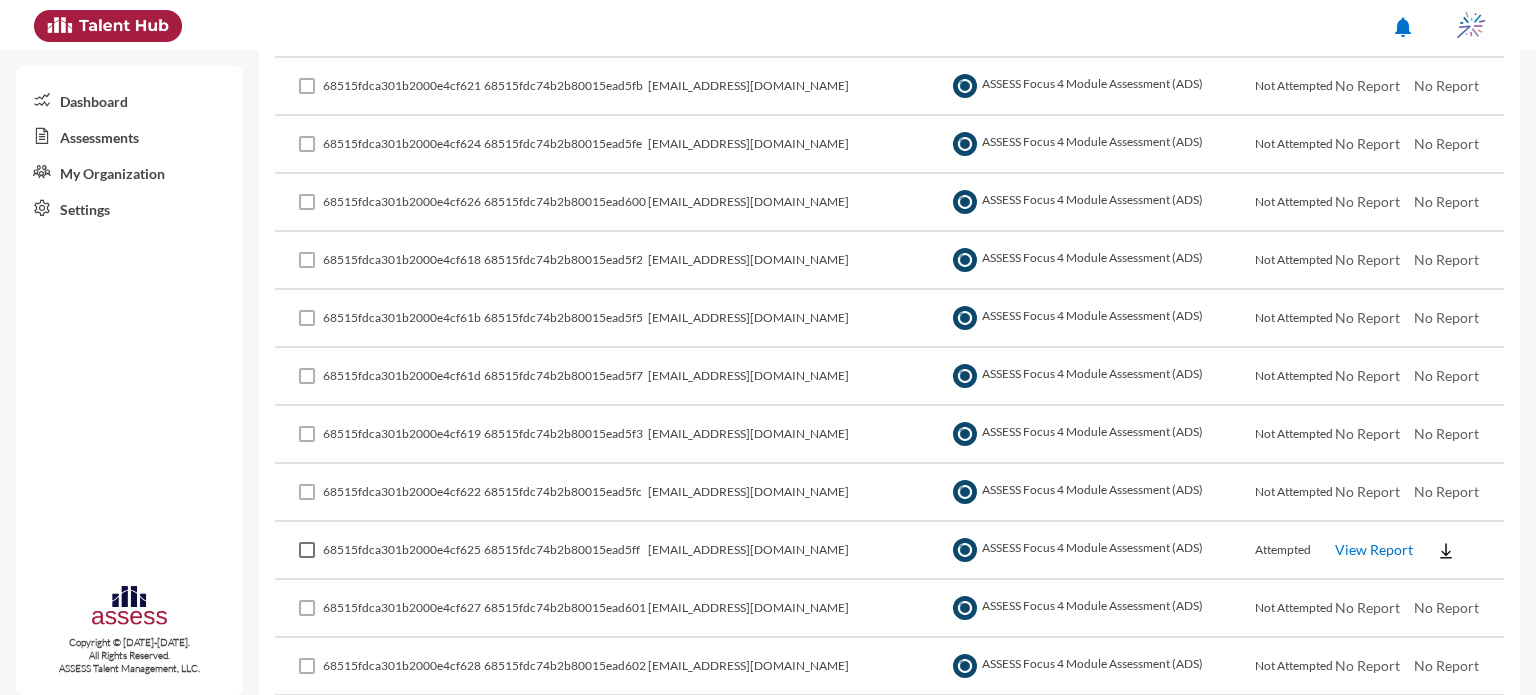 scroll, scrollTop: 5608, scrollLeft: 0, axis: vertical 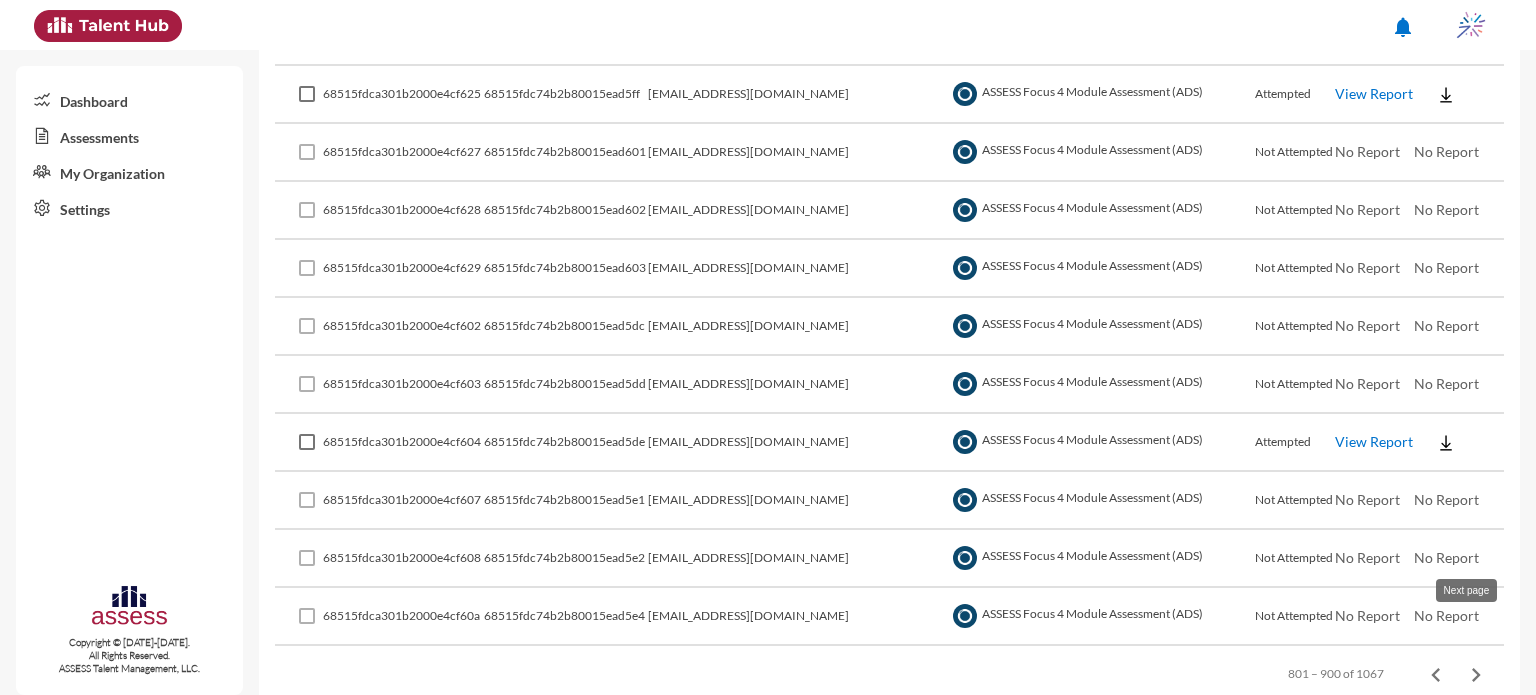 click 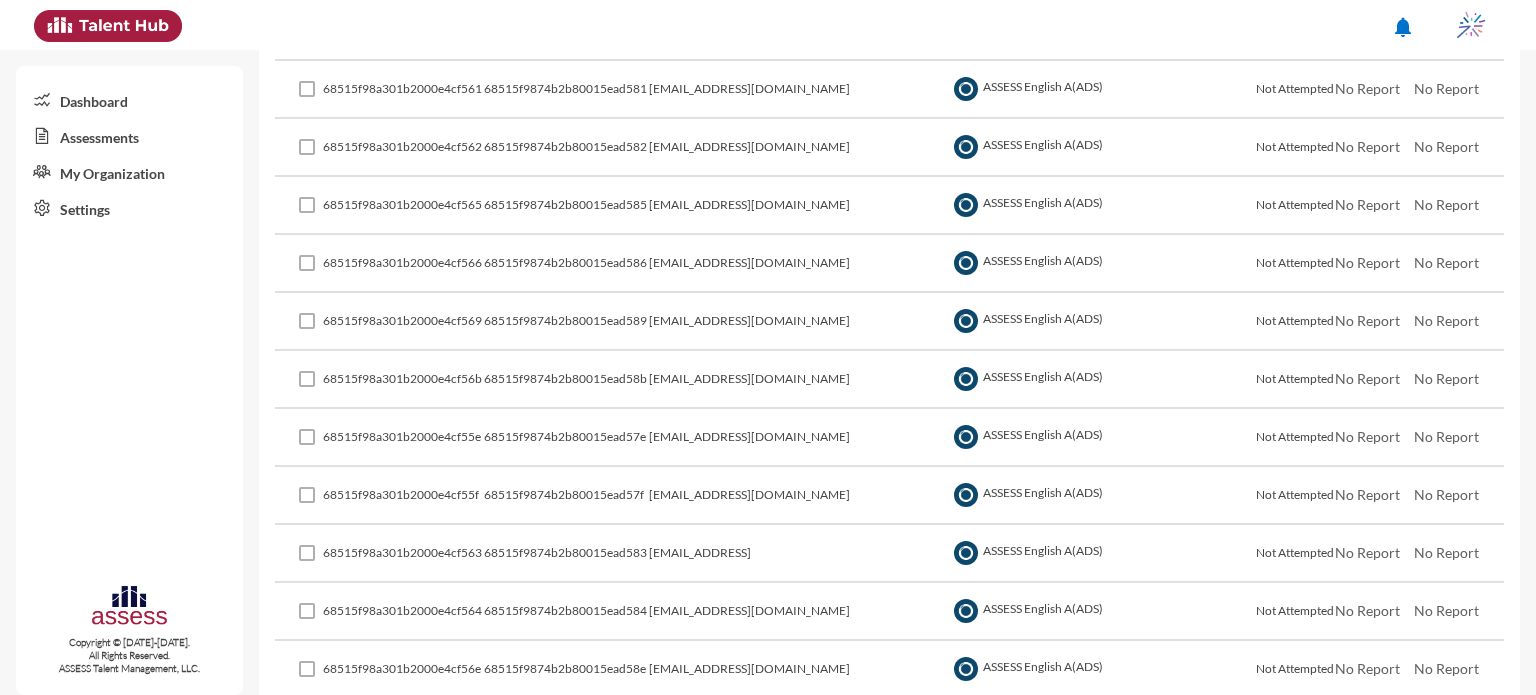 scroll, scrollTop: 5608, scrollLeft: 0, axis: vertical 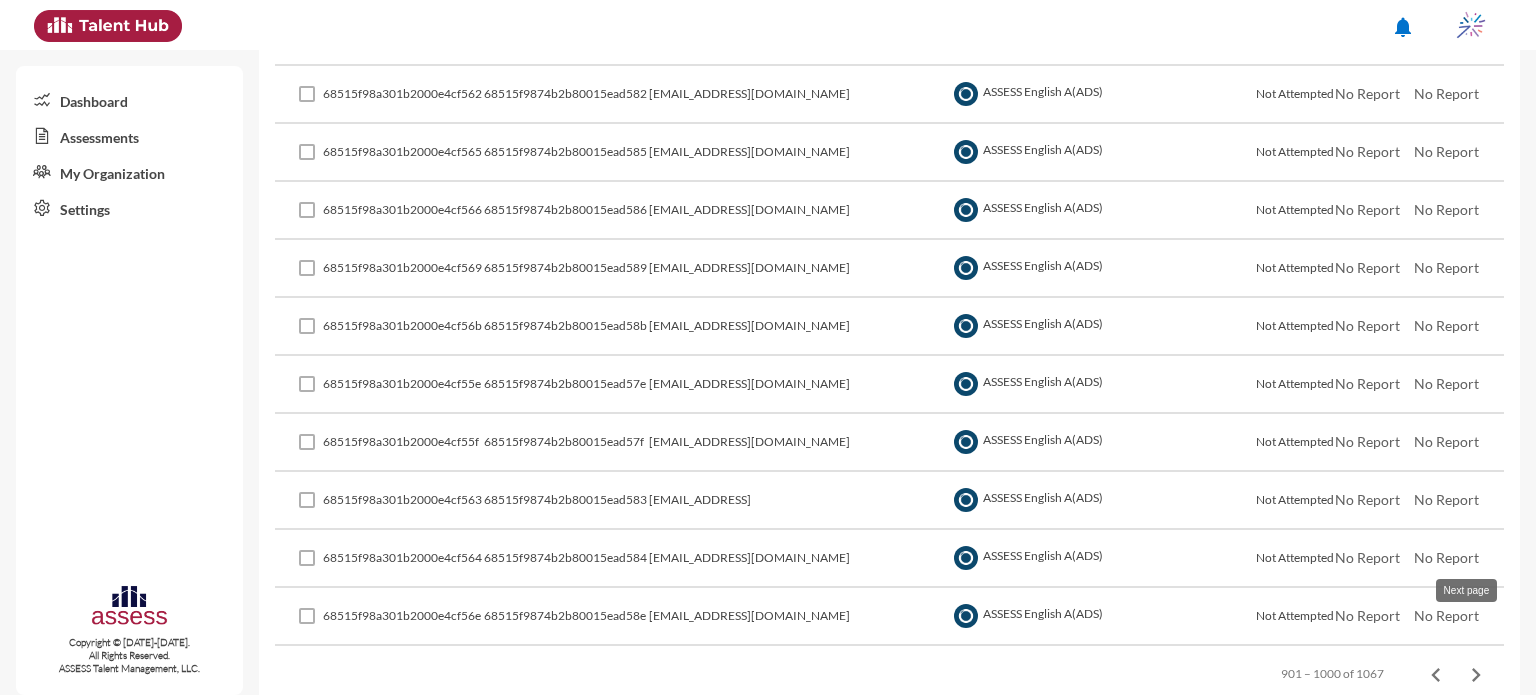 click 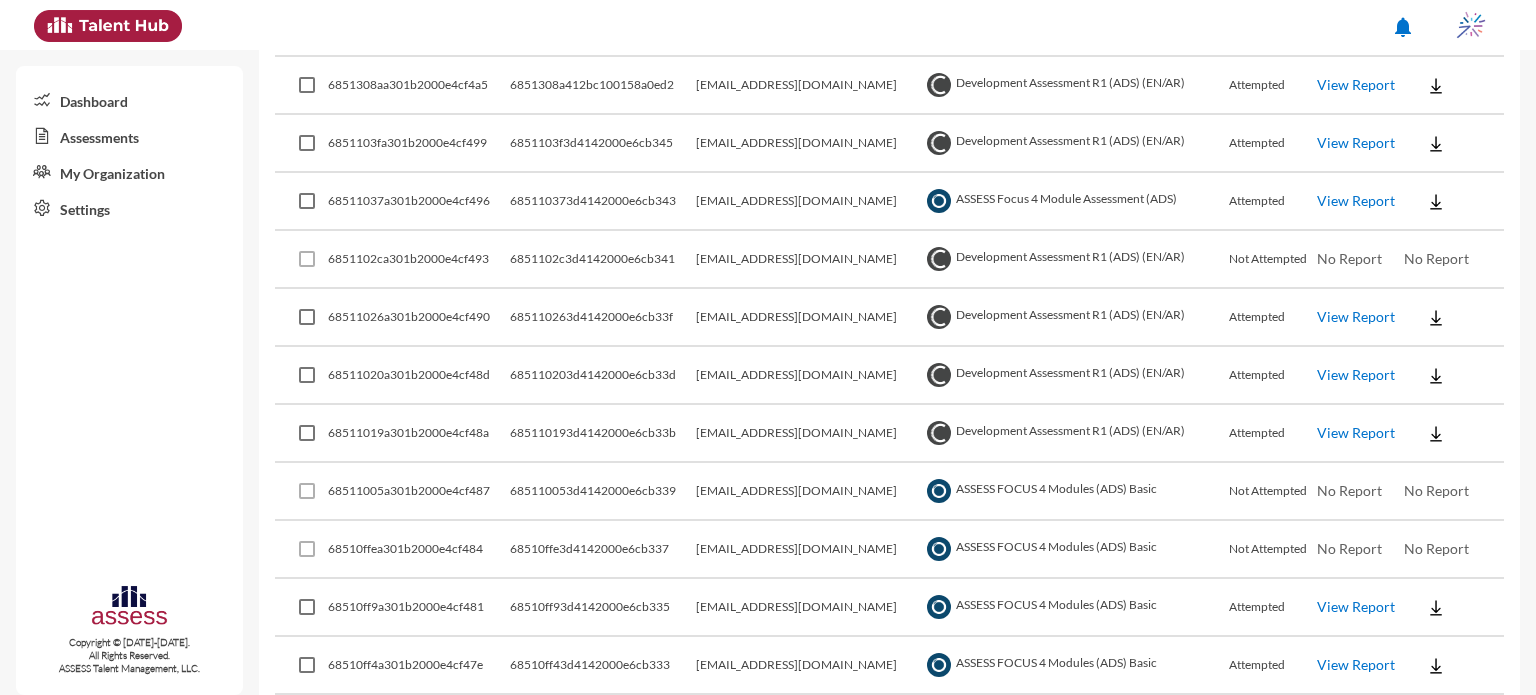 scroll, scrollTop: 3496, scrollLeft: 0, axis: vertical 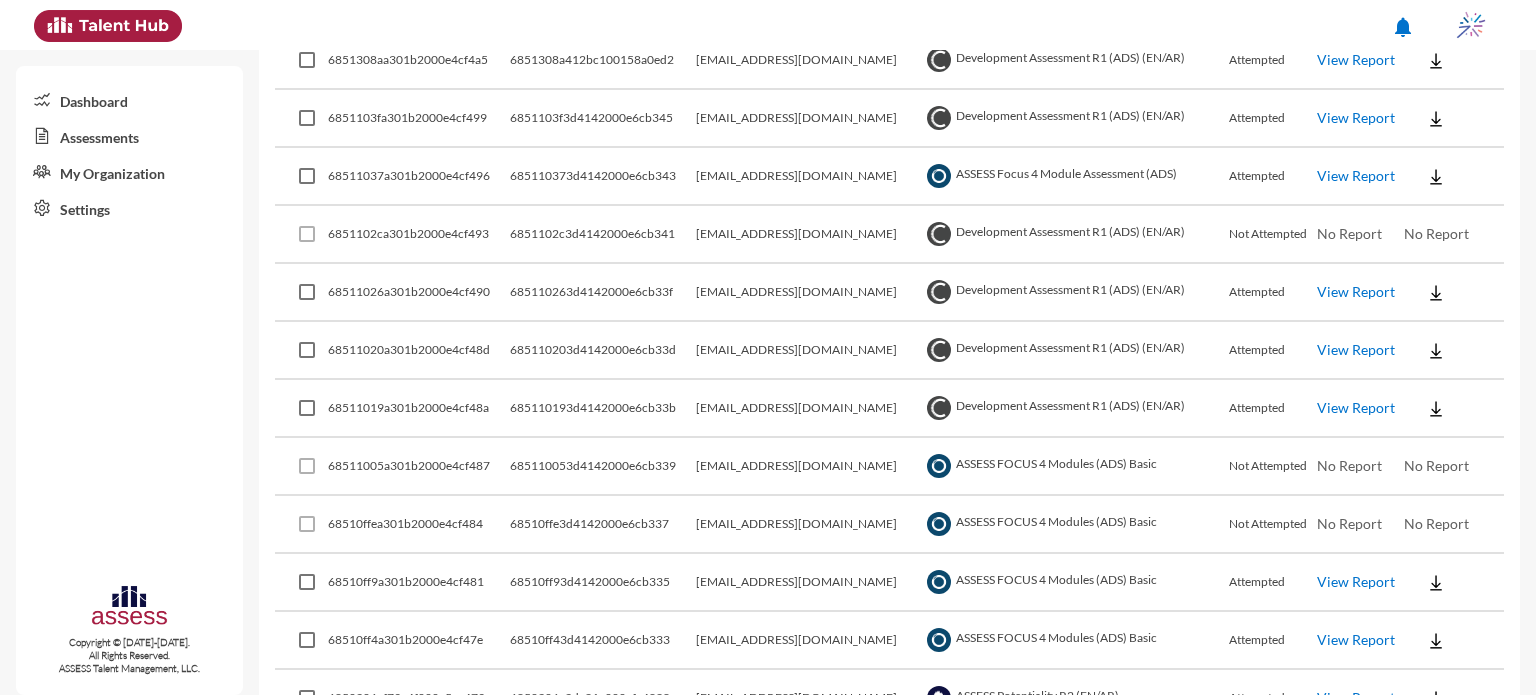 click on "View Report" 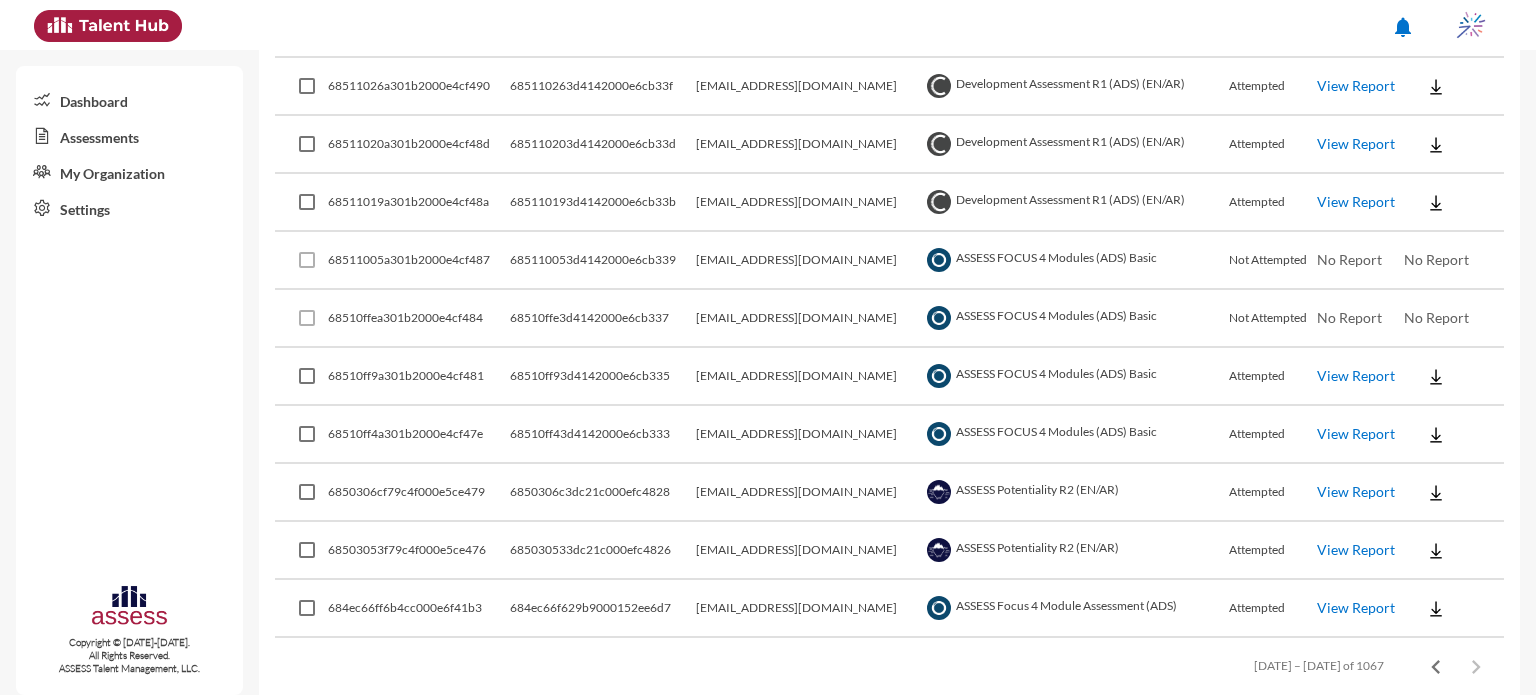 scroll, scrollTop: 3707, scrollLeft: 0, axis: vertical 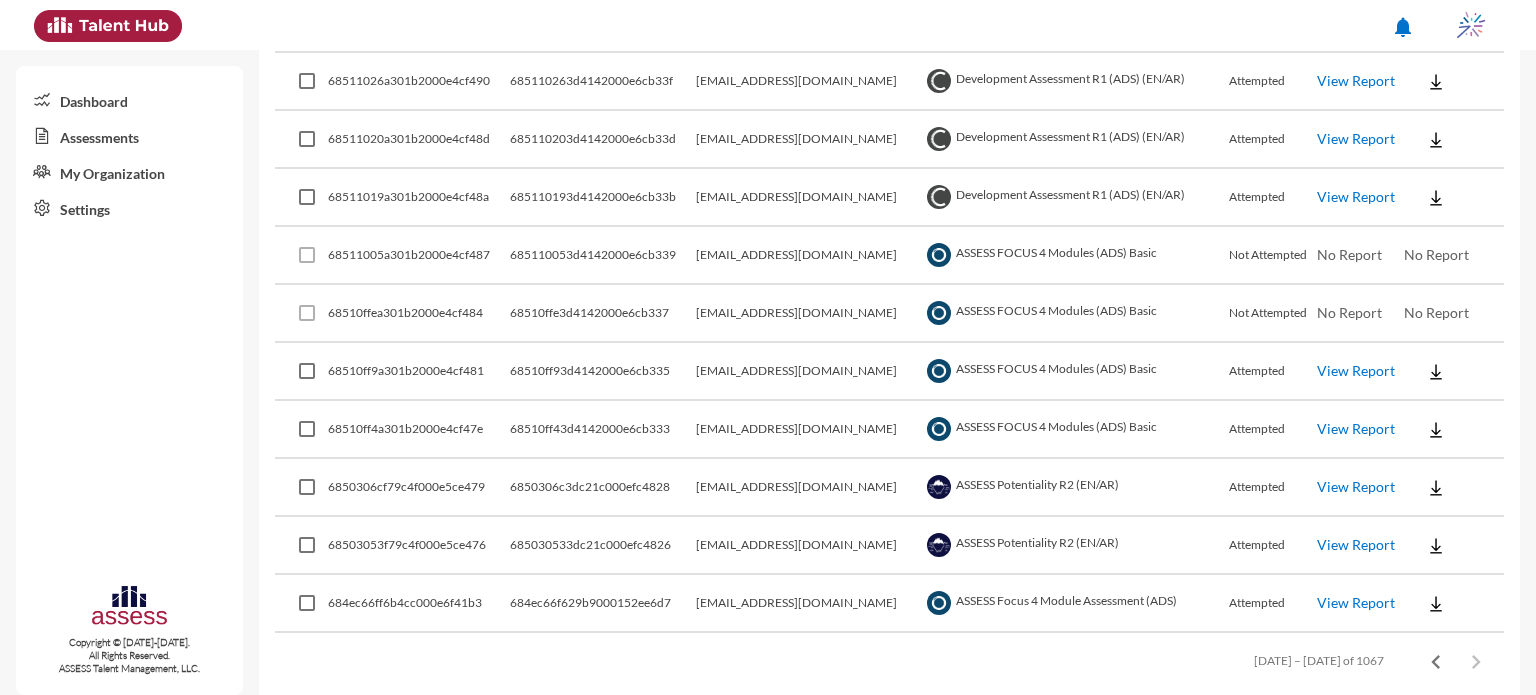 click on "View Report" 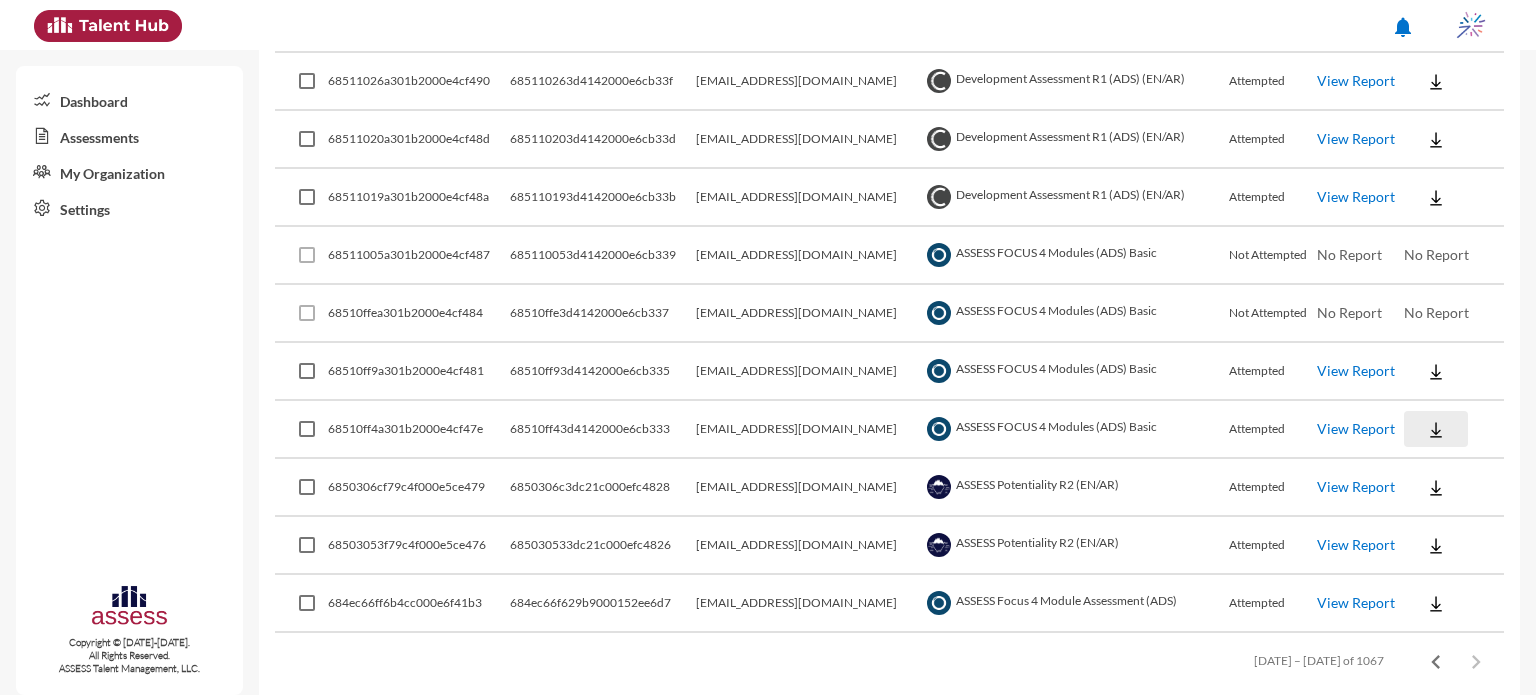 click 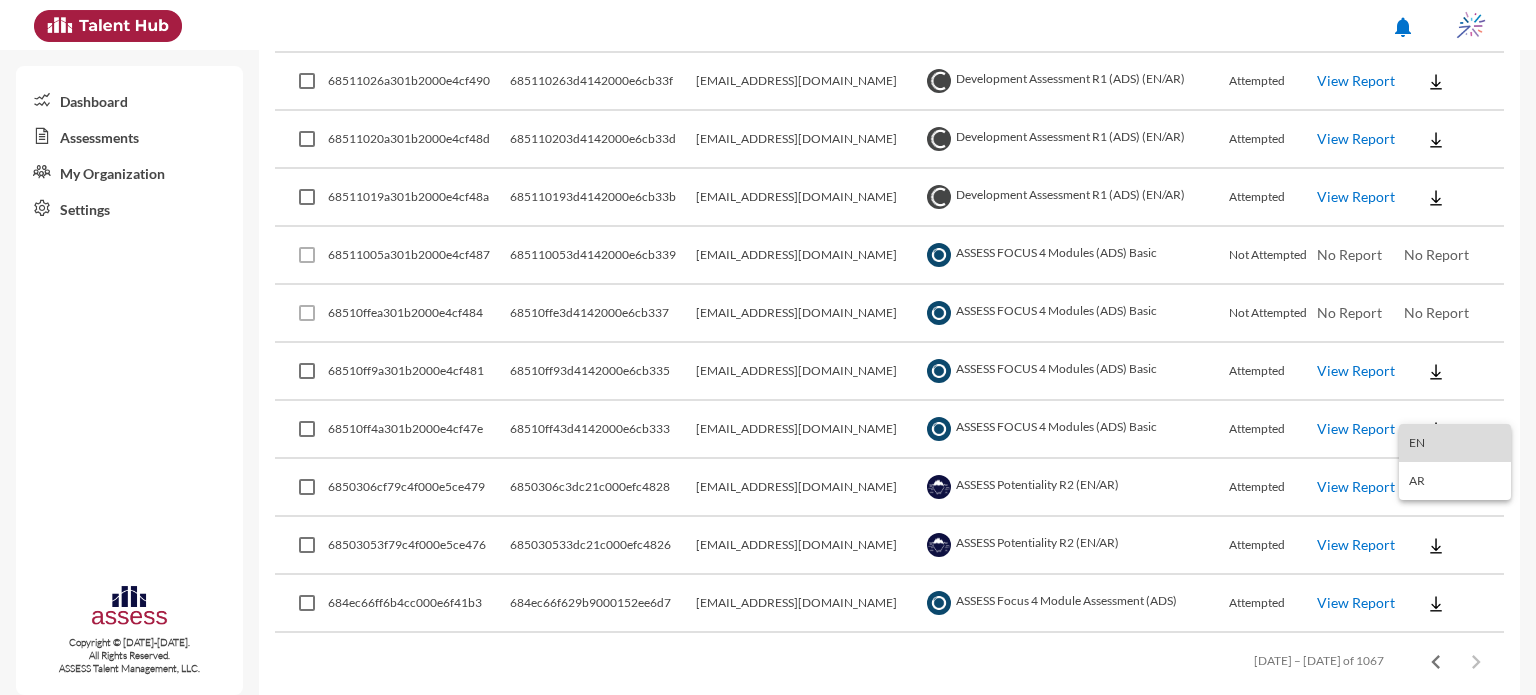 click on "EN" at bounding box center [1455, 443] 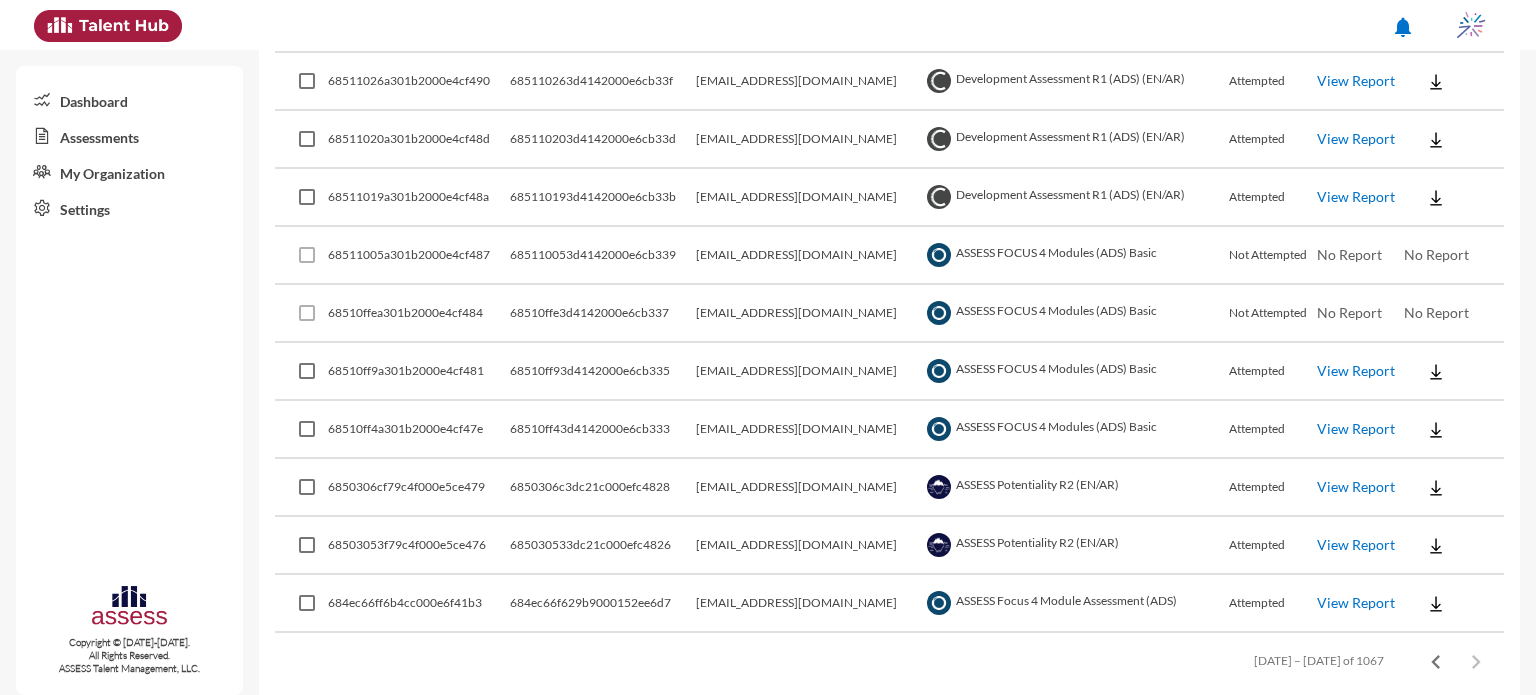 click on "View Report" 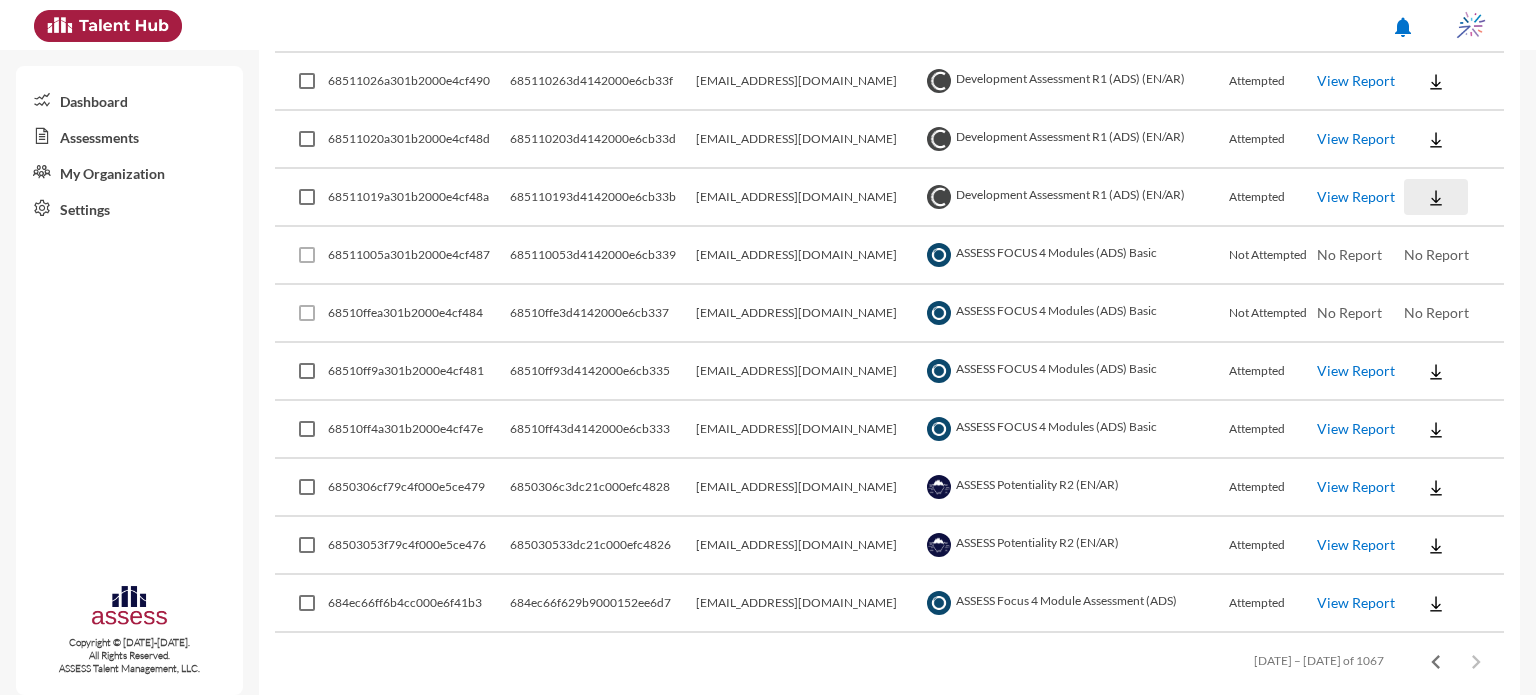click 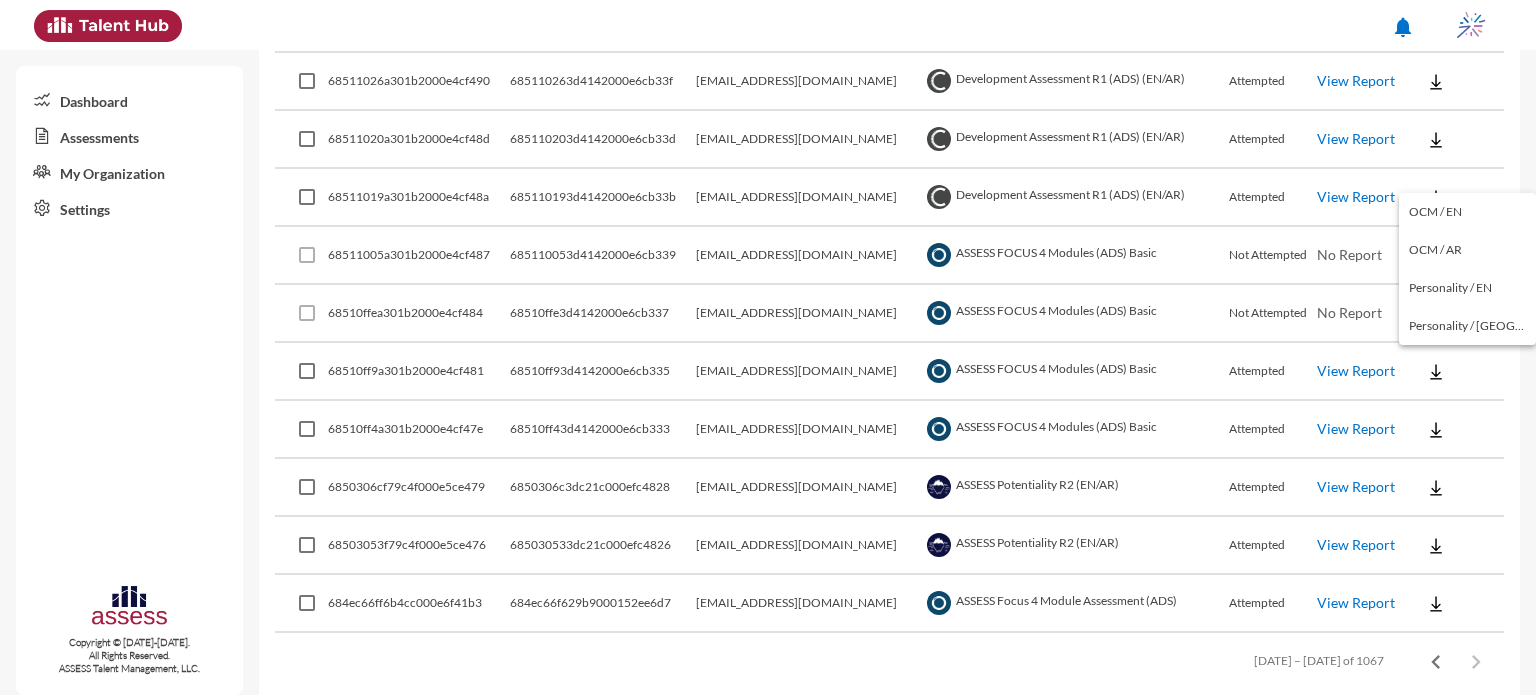 click at bounding box center [768, 347] 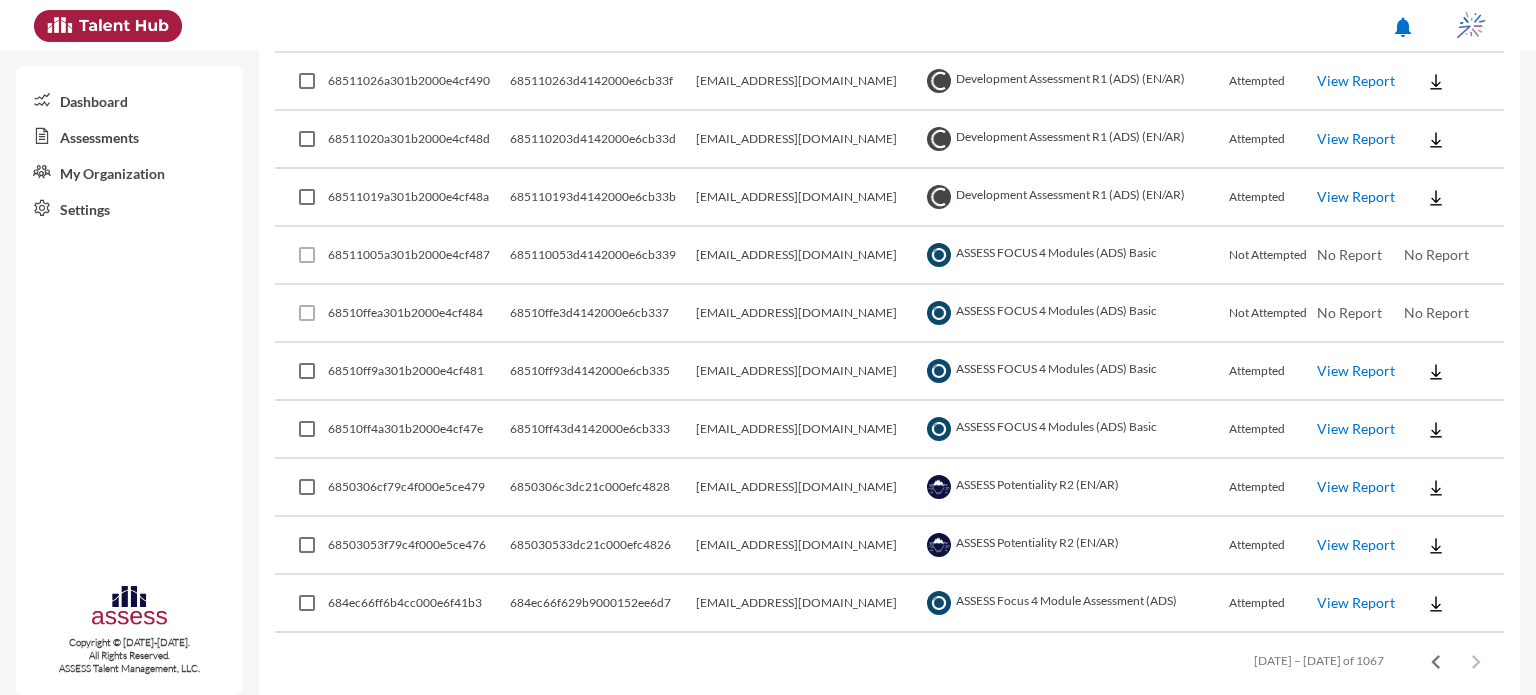 click 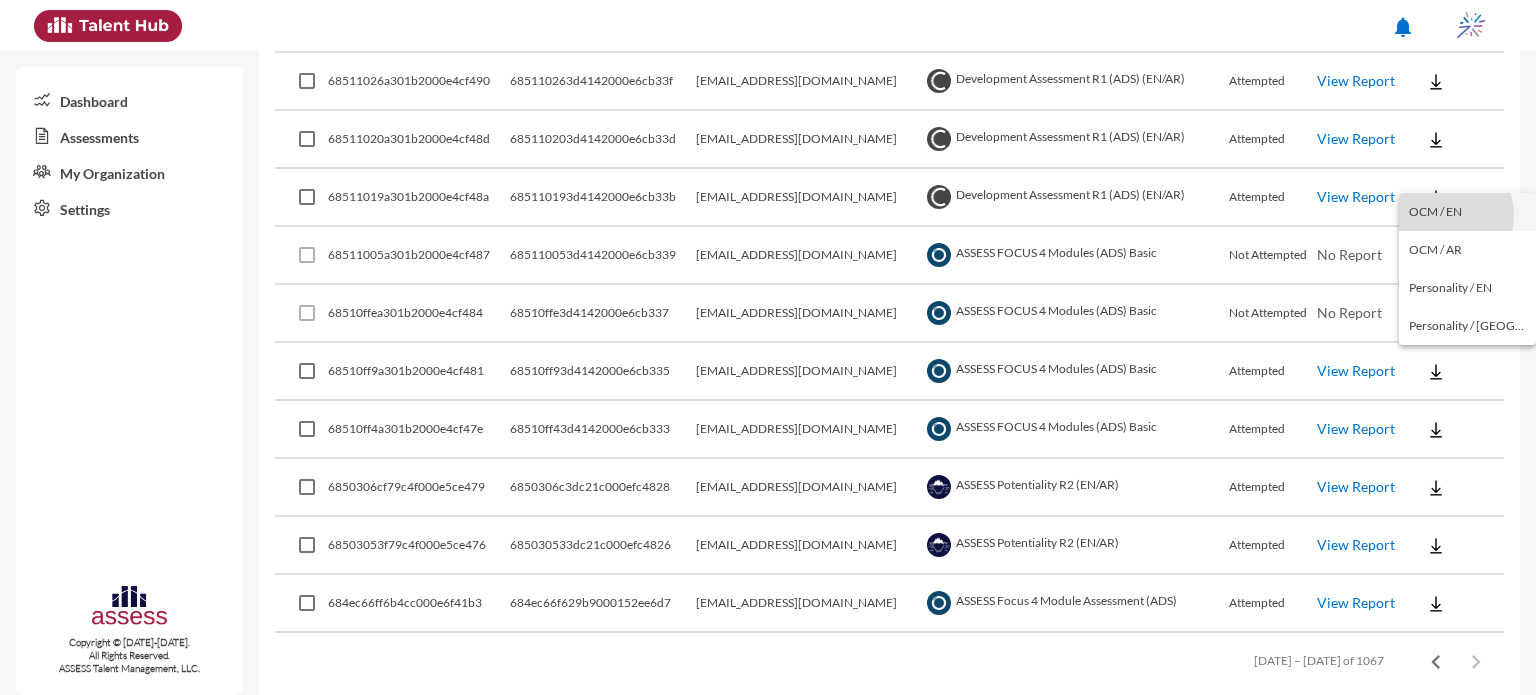 click on "OCM / EN" at bounding box center [1467, 212] 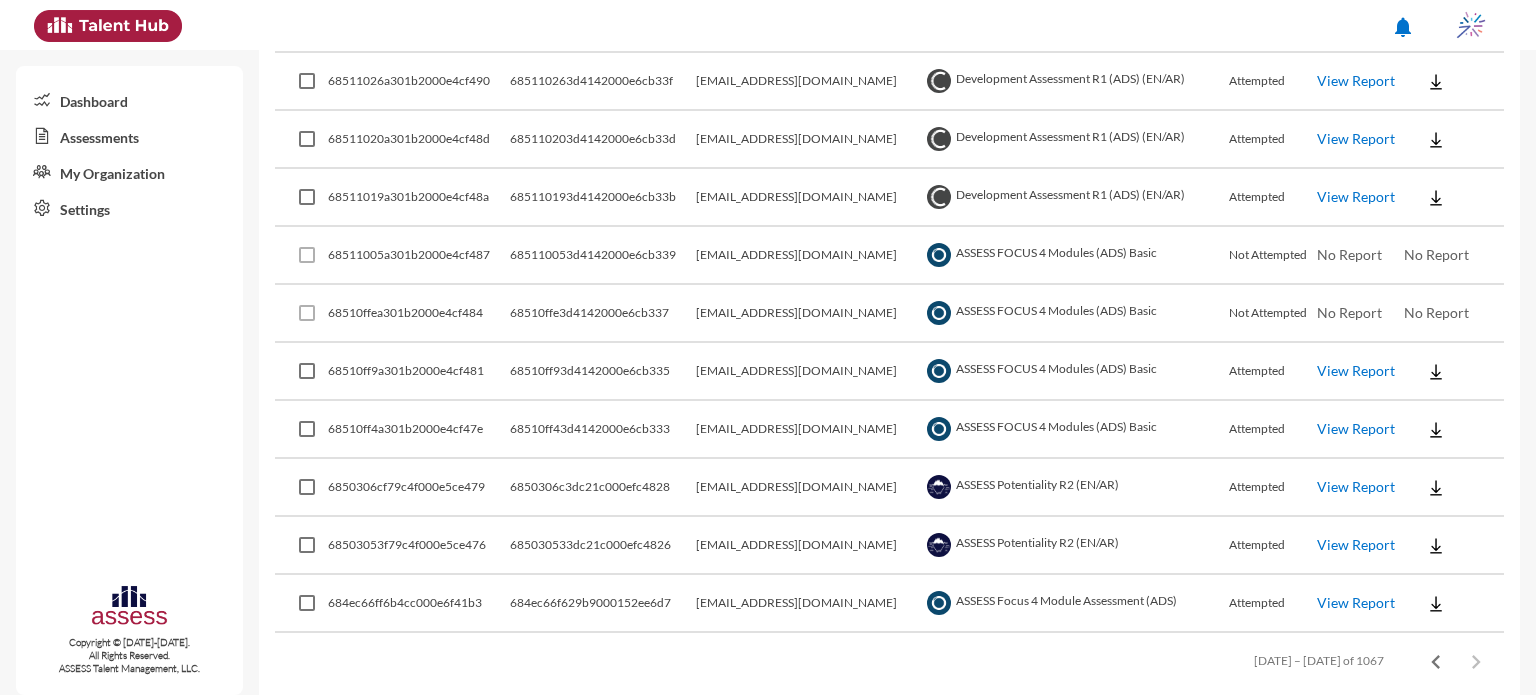 click on "notifications" 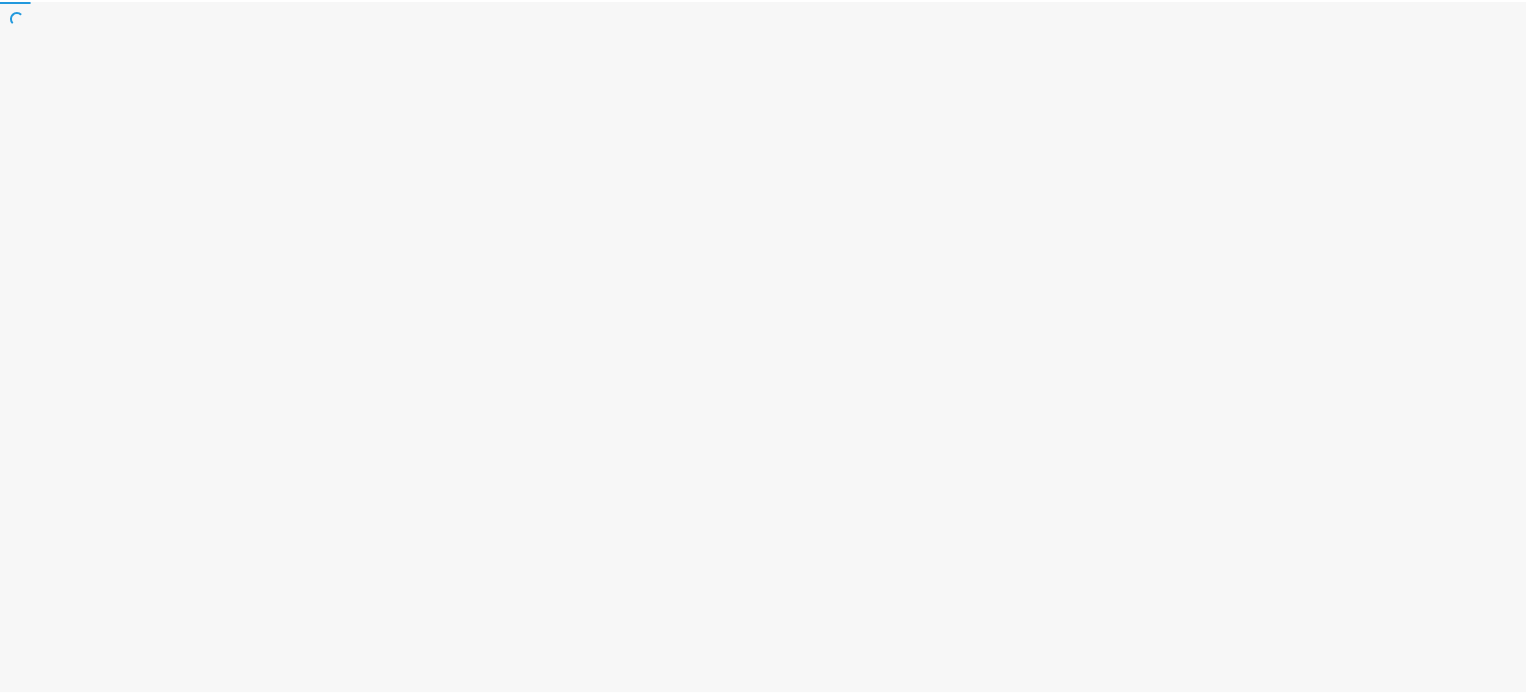 scroll, scrollTop: 0, scrollLeft: 0, axis: both 